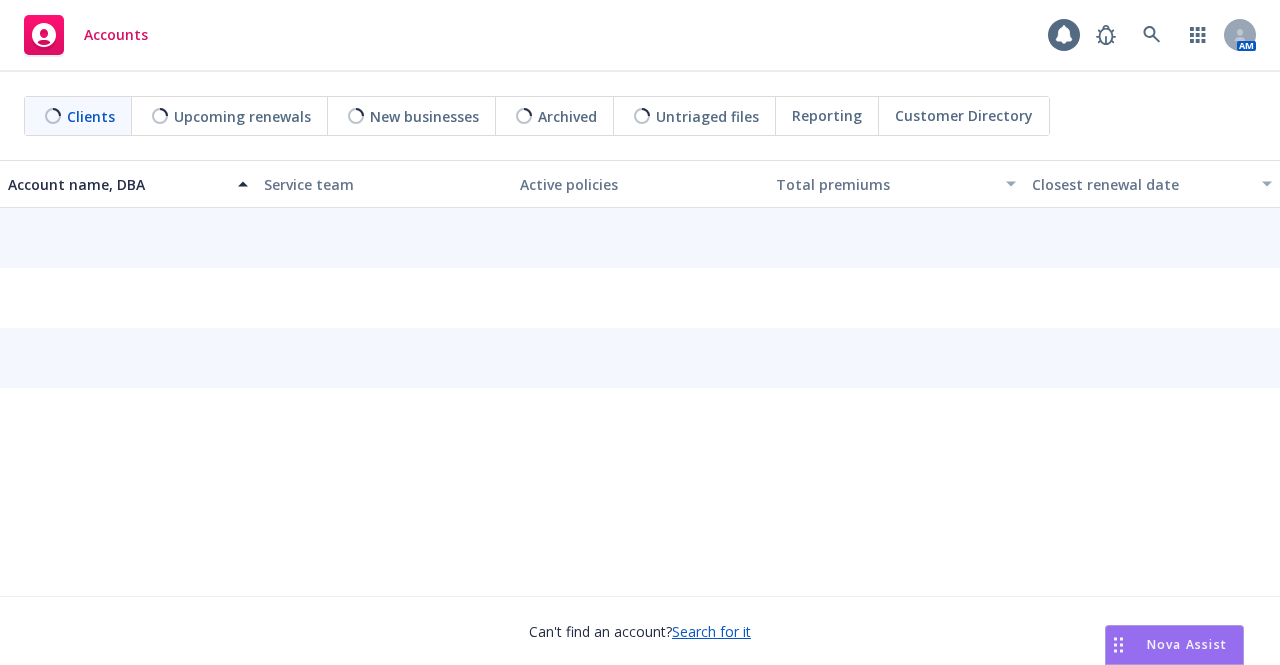 scroll, scrollTop: 0, scrollLeft: 0, axis: both 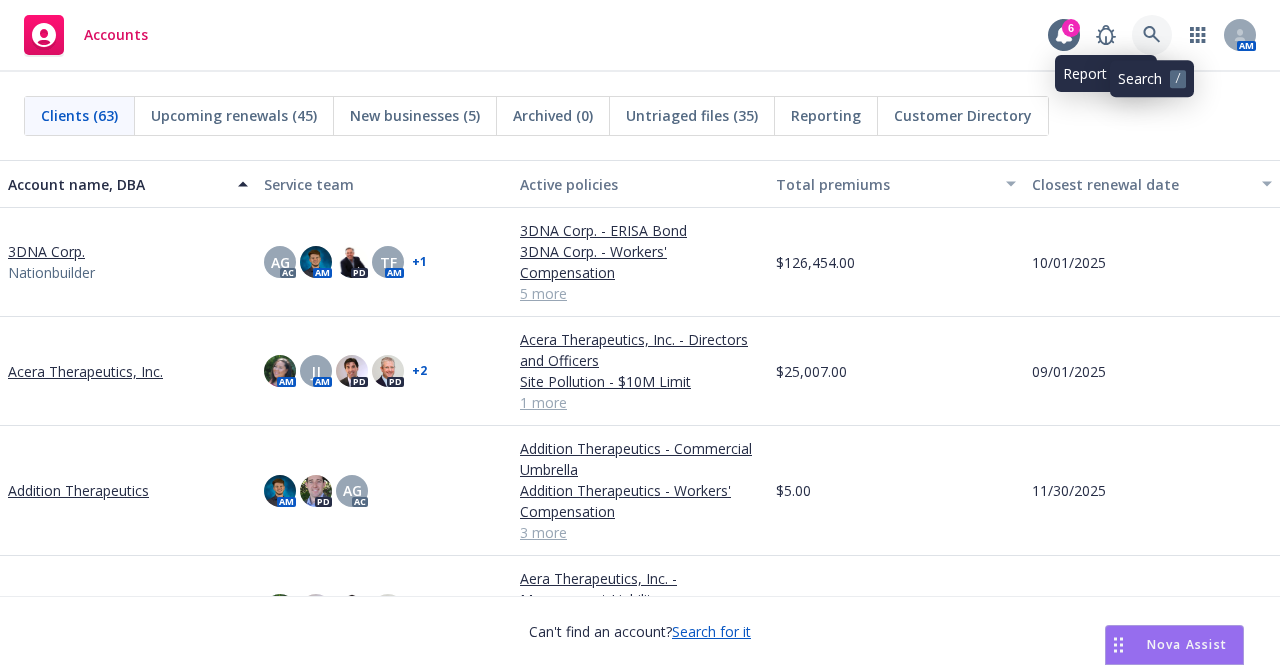 click 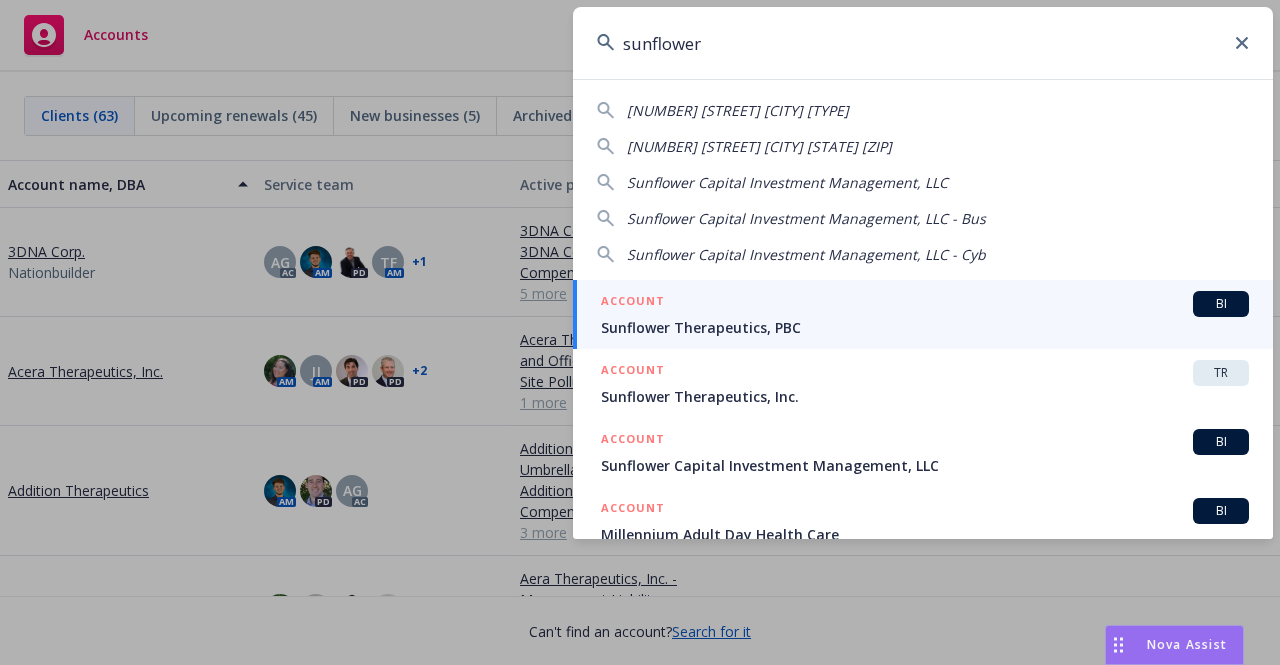 type on "sunflower" 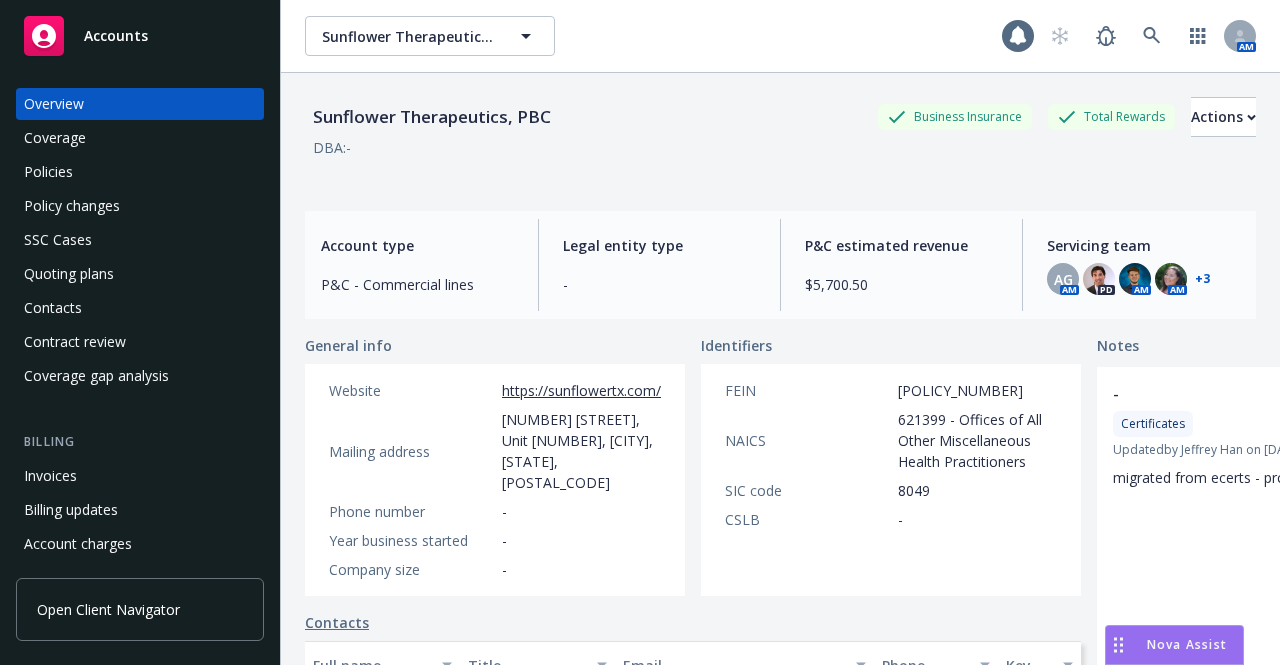scroll, scrollTop: 0, scrollLeft: 0, axis: both 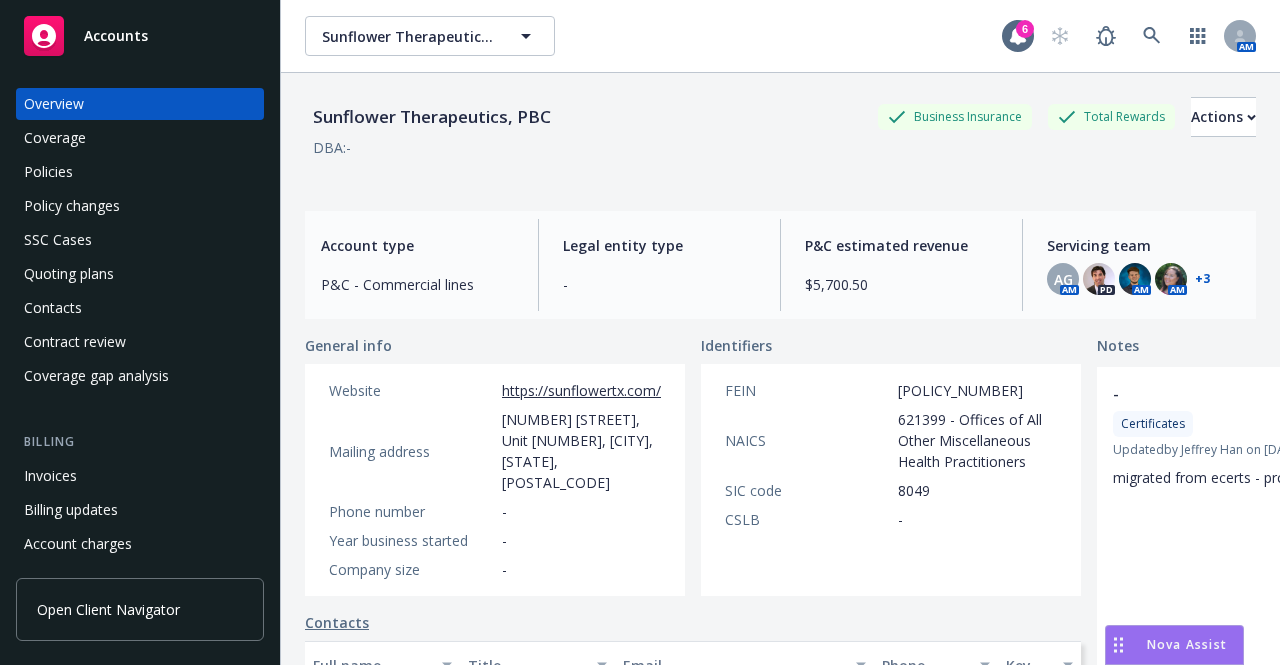 click on "Quoting plans" at bounding box center [140, 274] 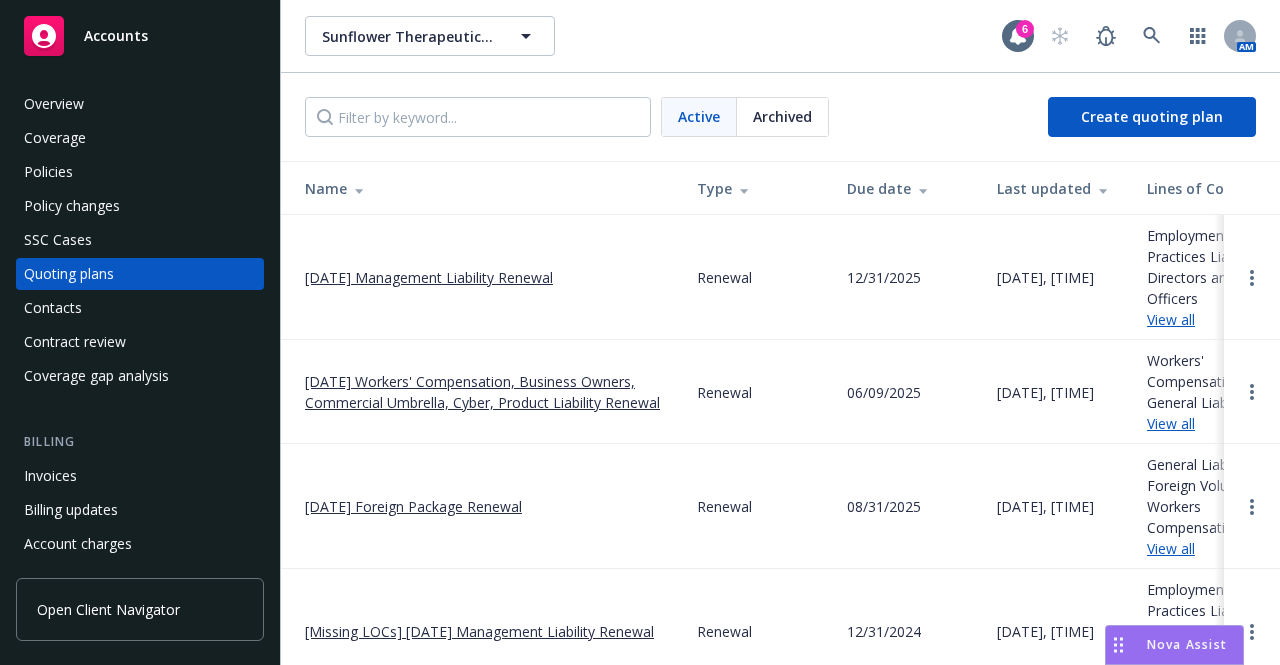 click on "Policies" at bounding box center [140, 172] 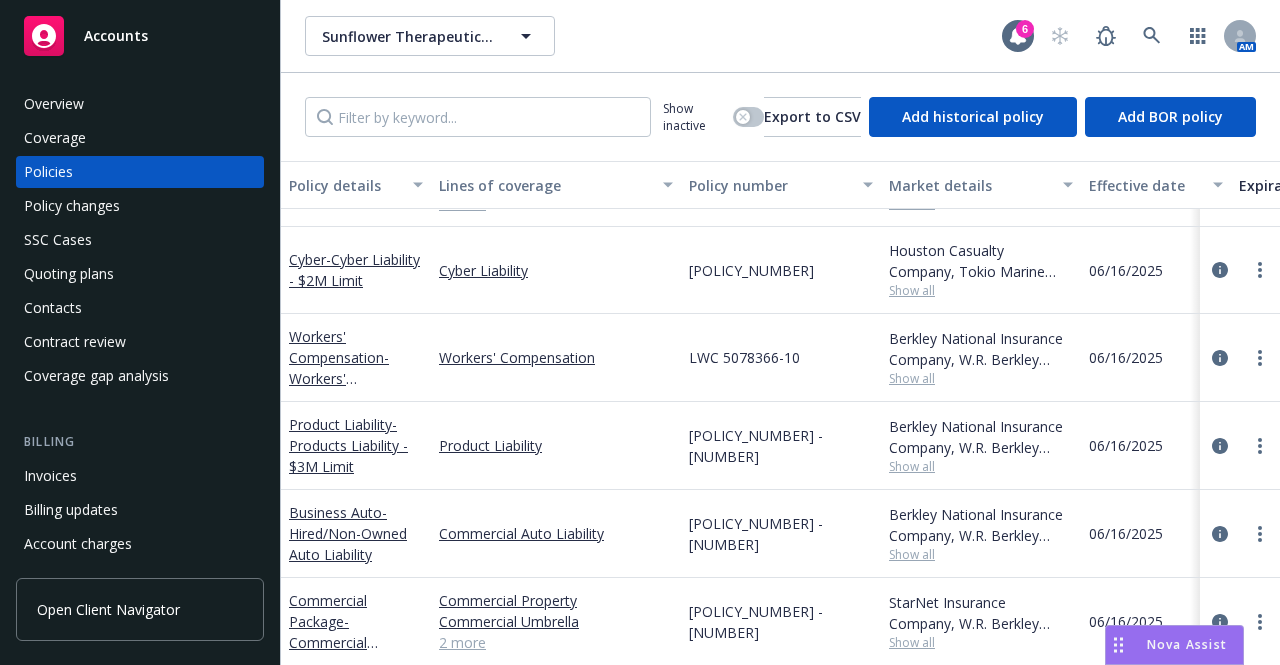 scroll, scrollTop: 0, scrollLeft: 0, axis: both 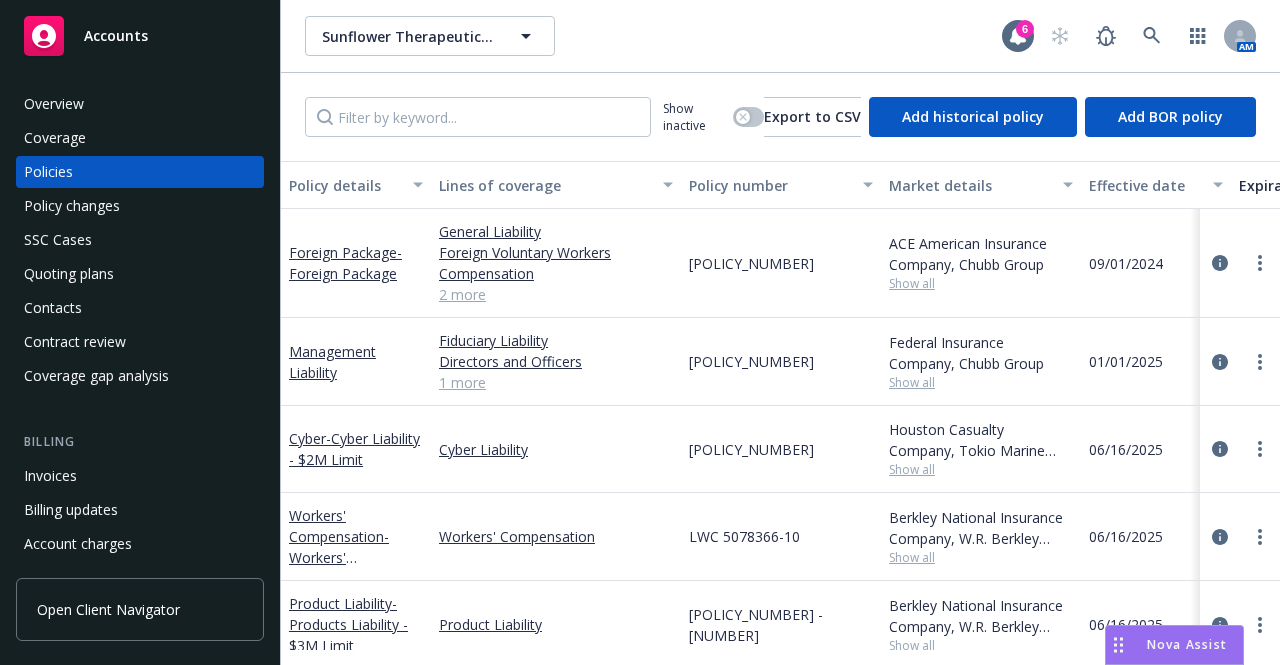click on "Accounts" at bounding box center (140, 36) 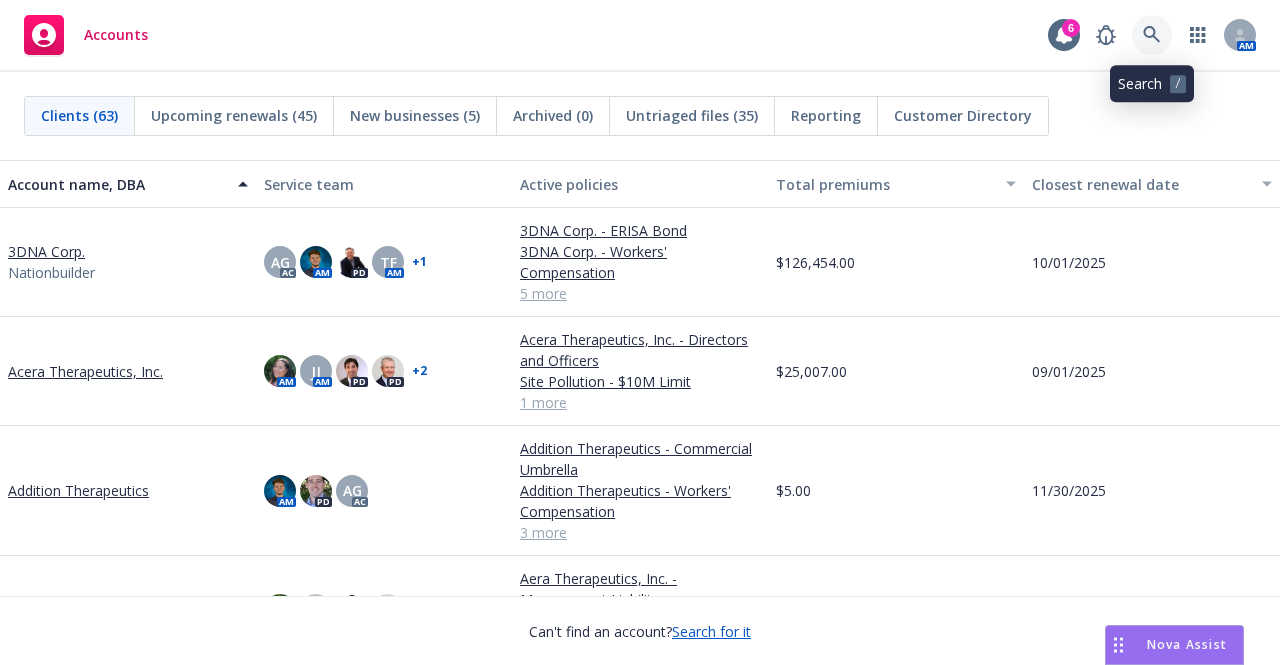click 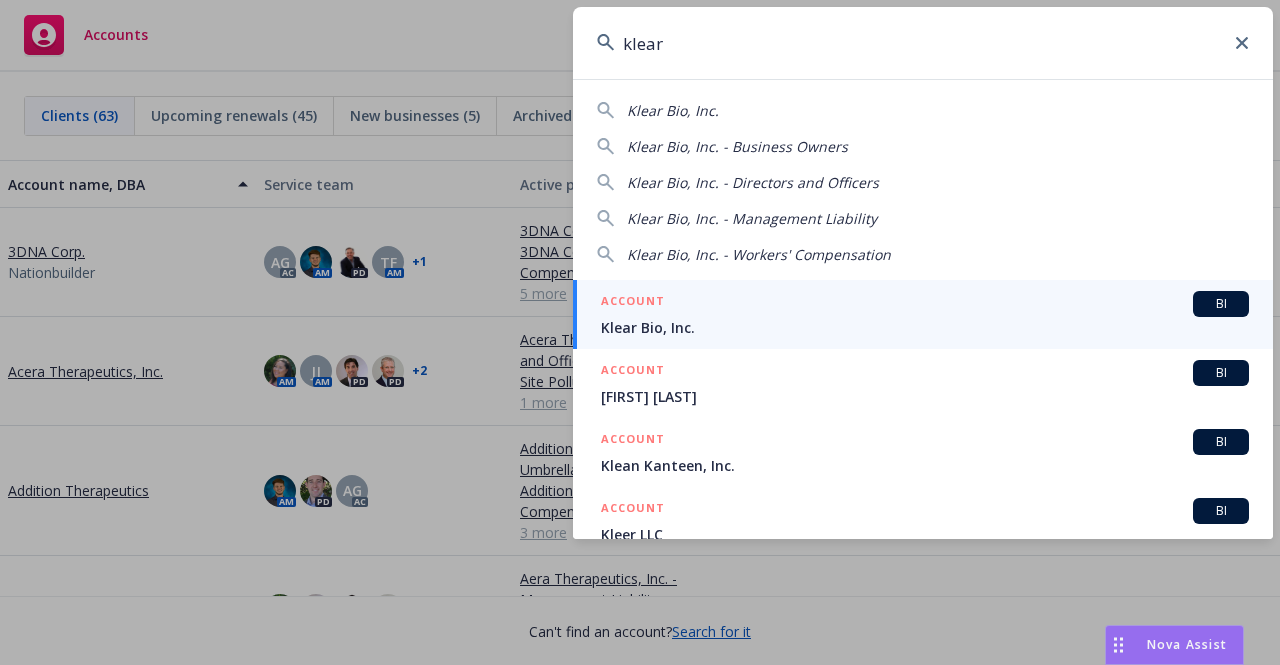 type on "klear" 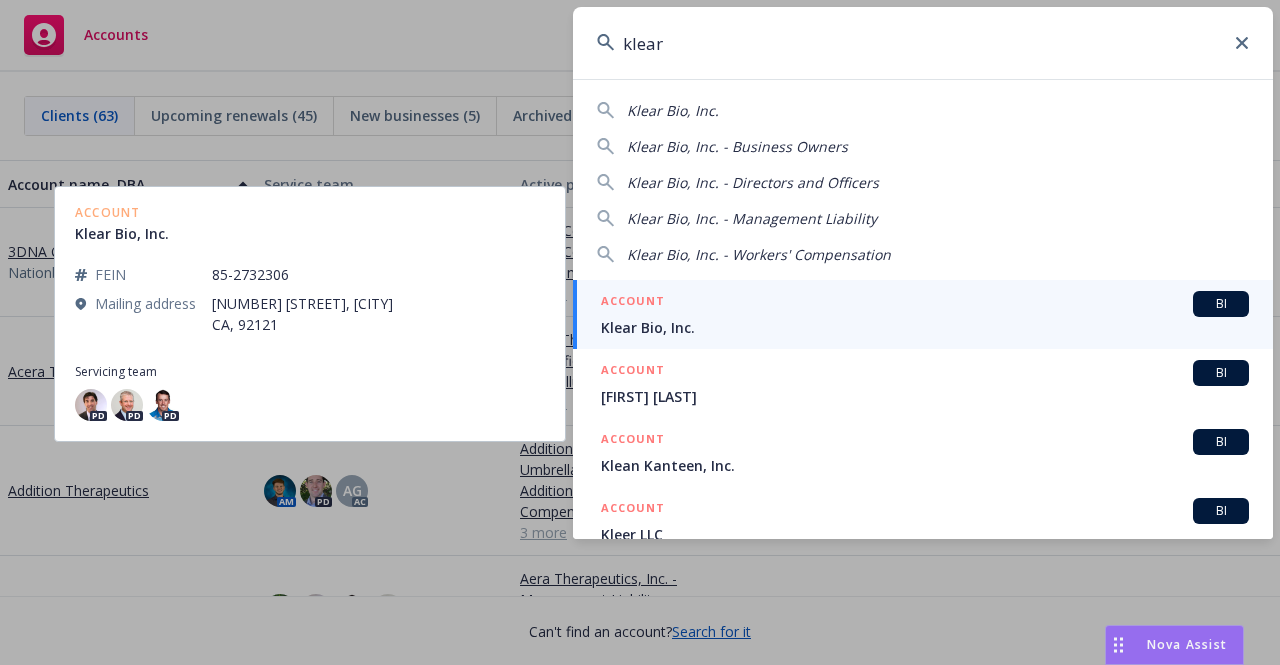 drag, startPoint x: 896, startPoint y: 316, endPoint x: 871, endPoint y: 307, distance: 26.57066 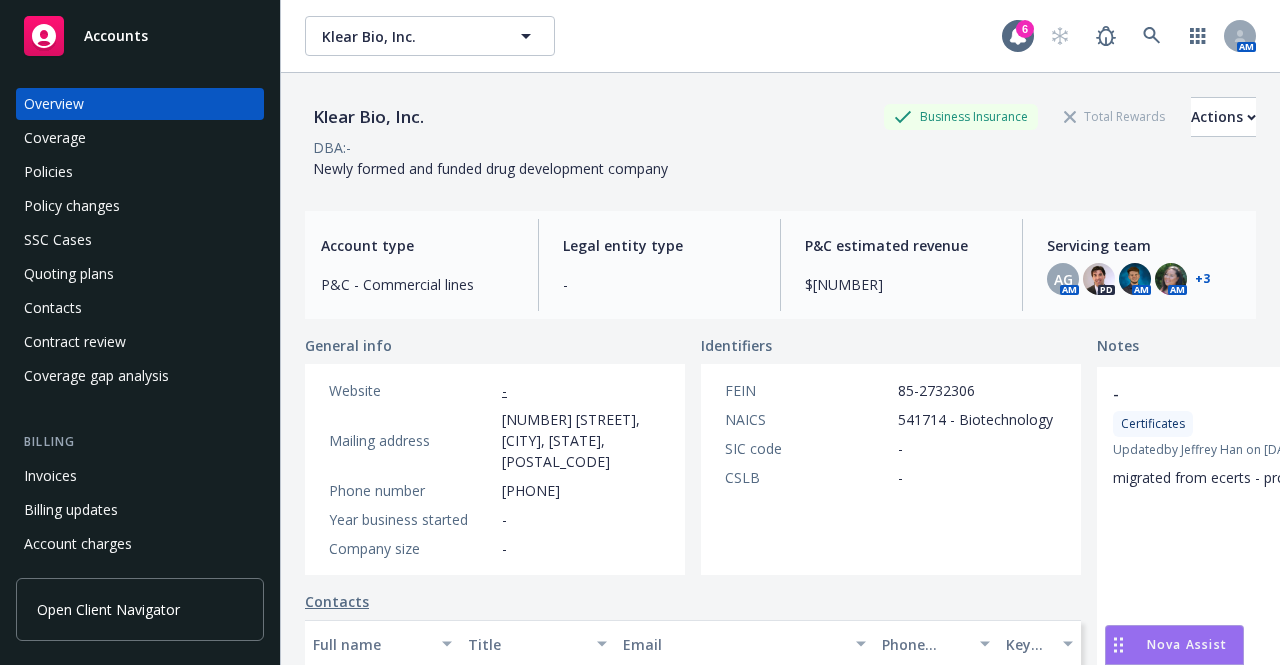 click on "Policies" at bounding box center [140, 172] 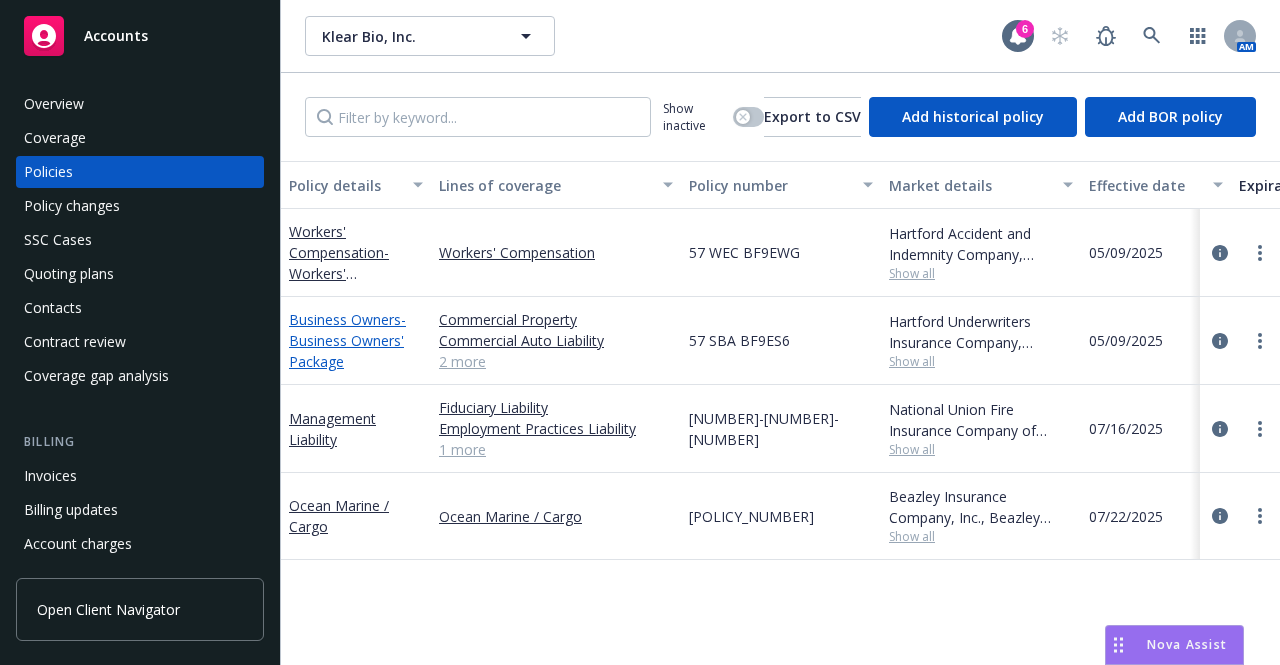 click on "-  Business Owners' Package" at bounding box center [347, 340] 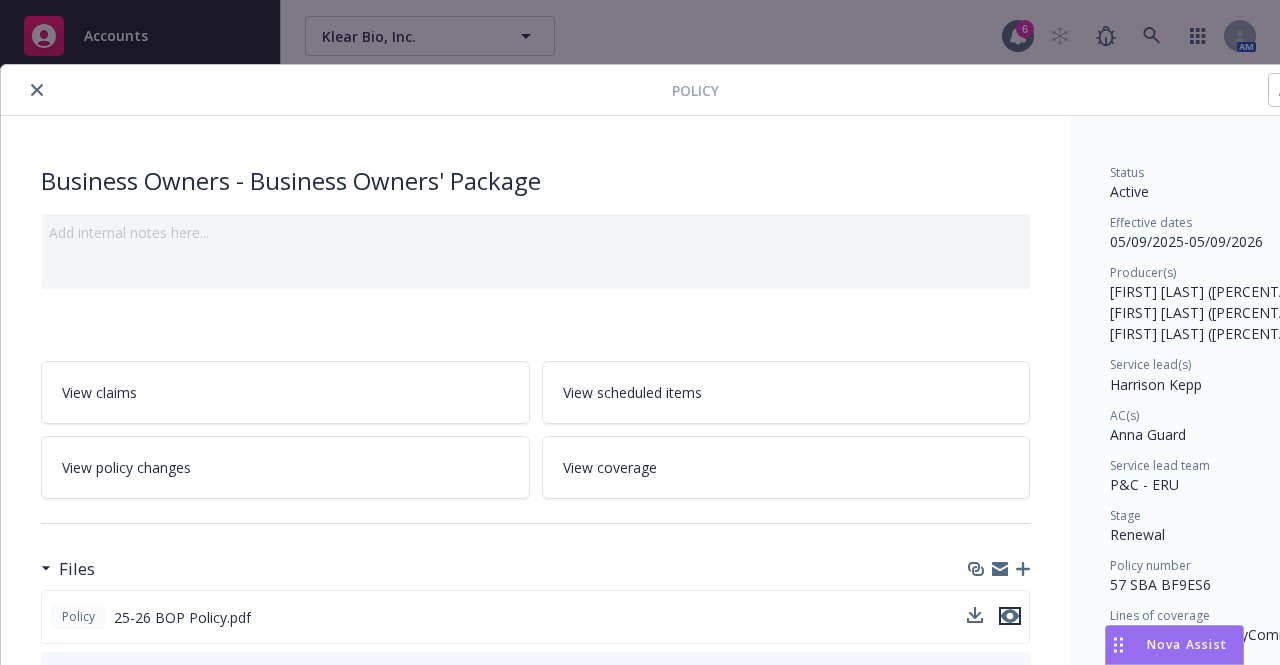 click 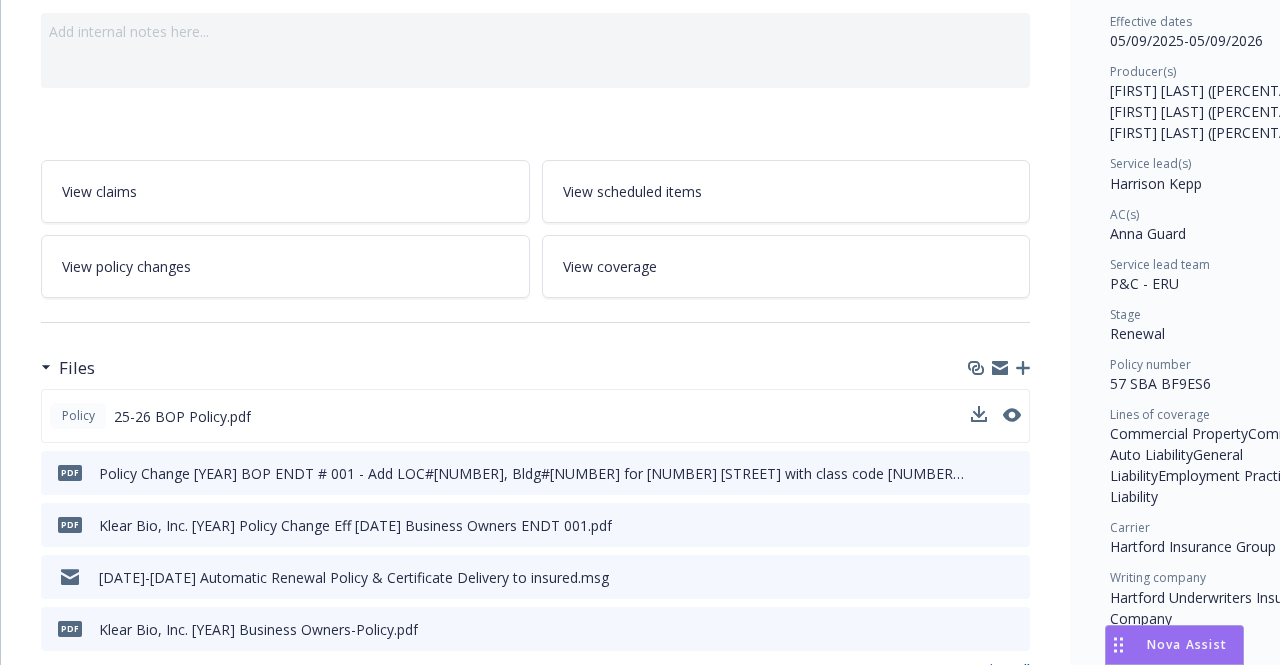 scroll, scrollTop: 400, scrollLeft: 0, axis: vertical 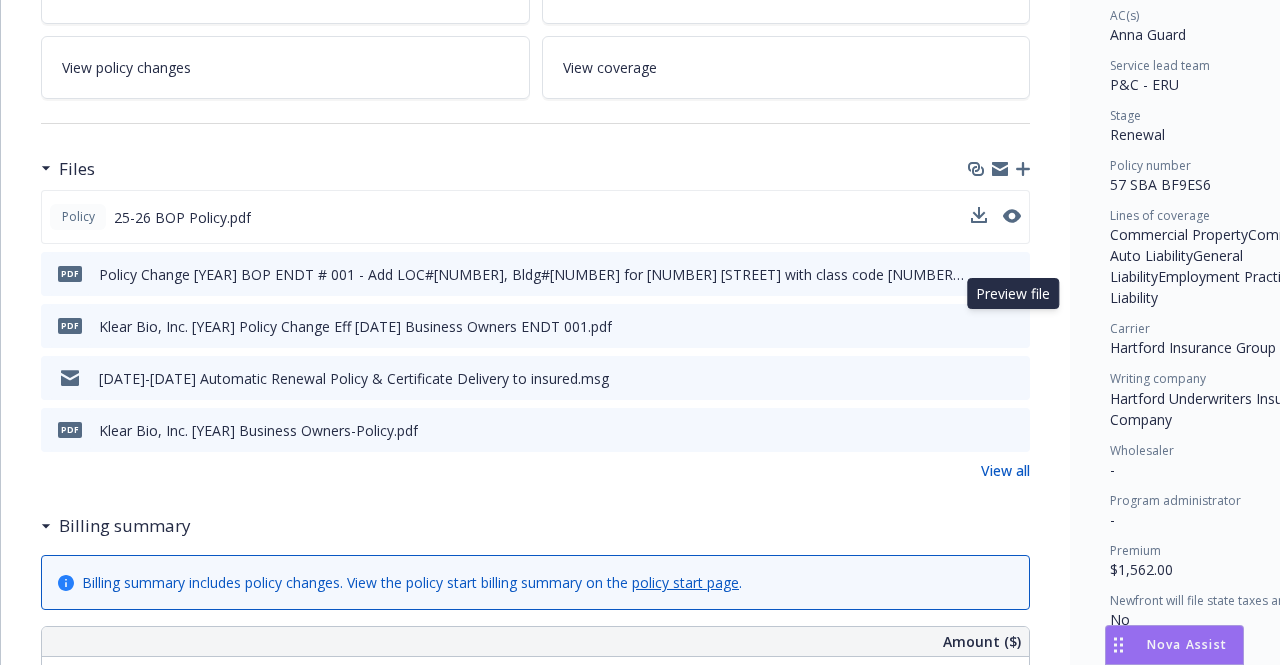click 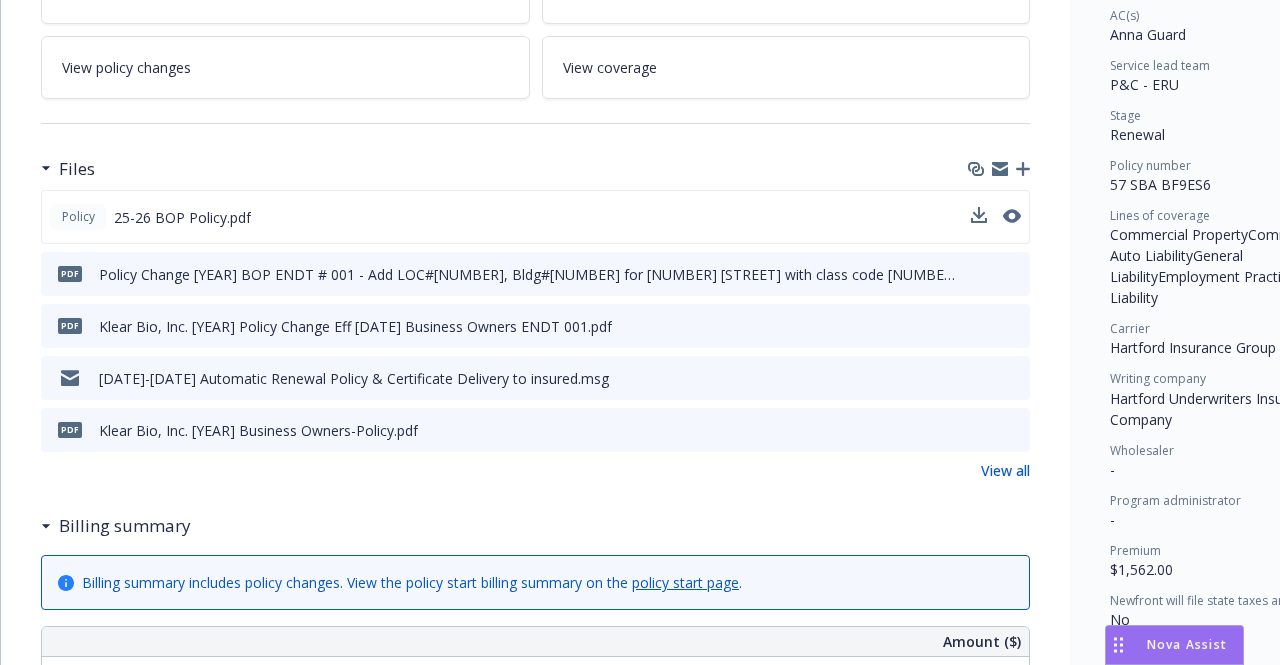 click 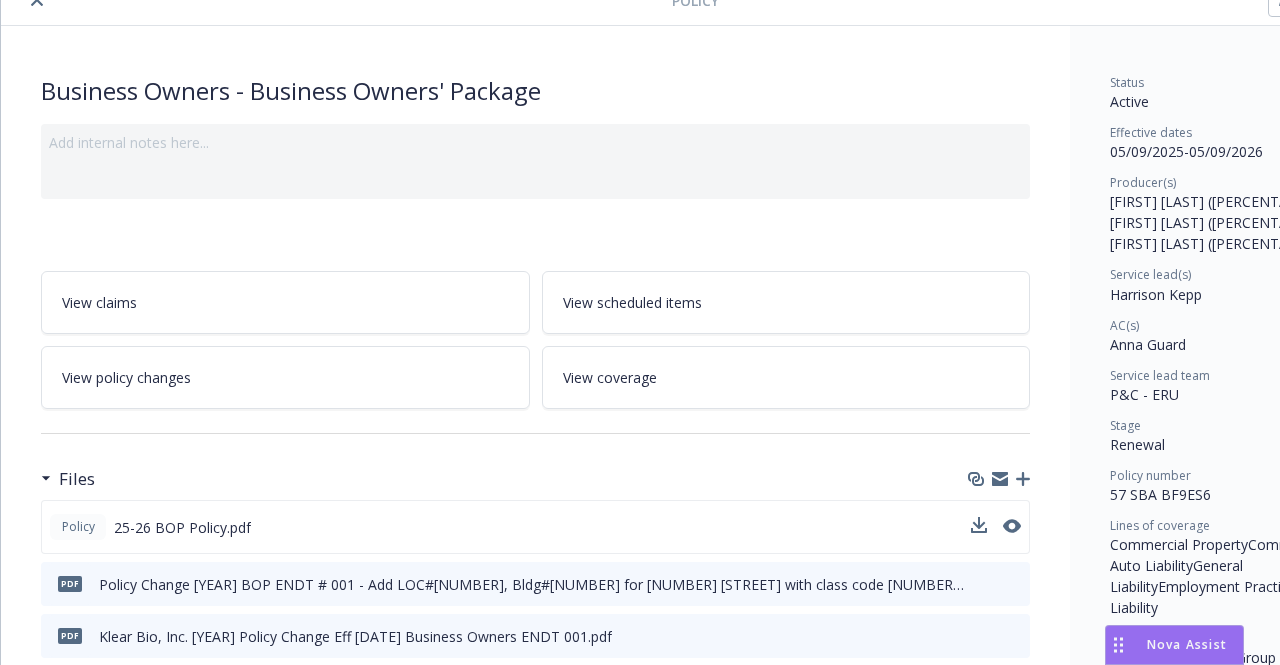 scroll, scrollTop: 0, scrollLeft: 0, axis: both 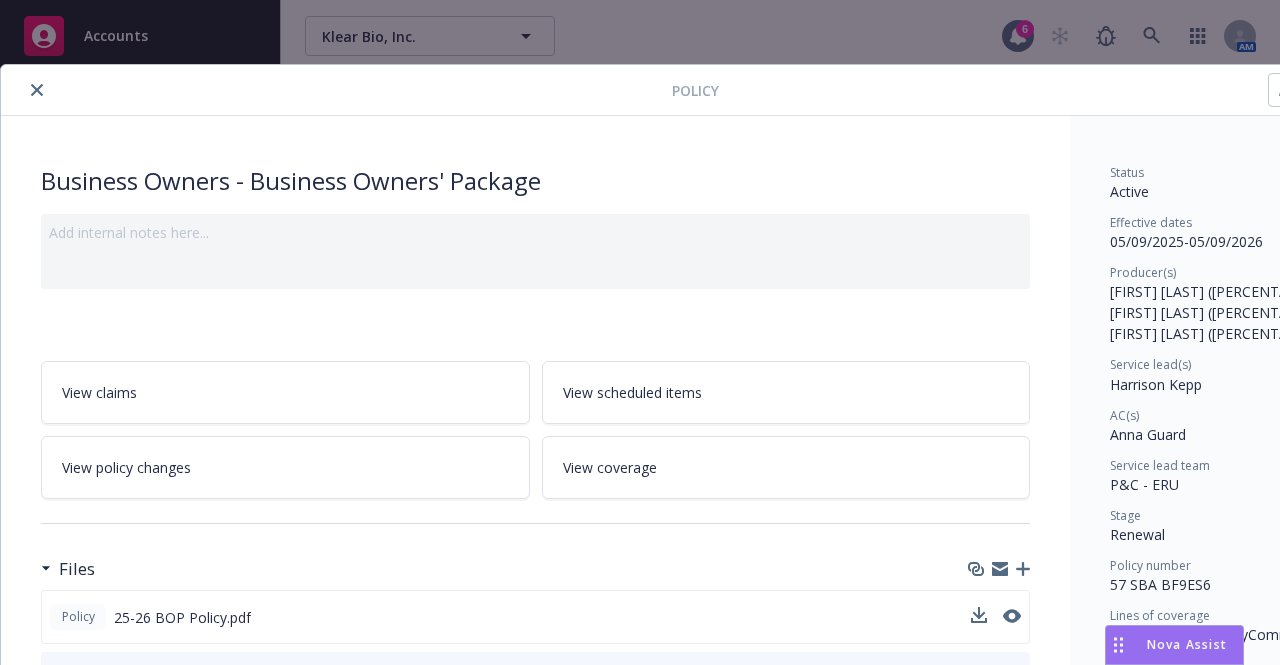 click 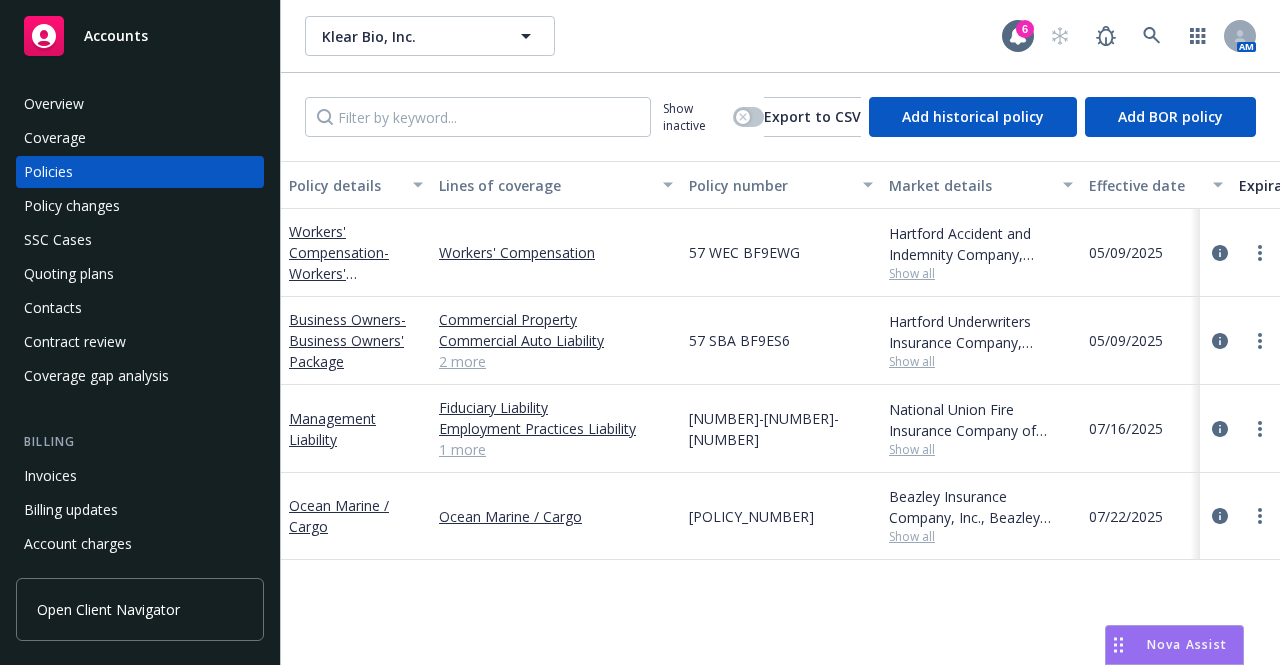 click on "2 more" at bounding box center [556, 361] 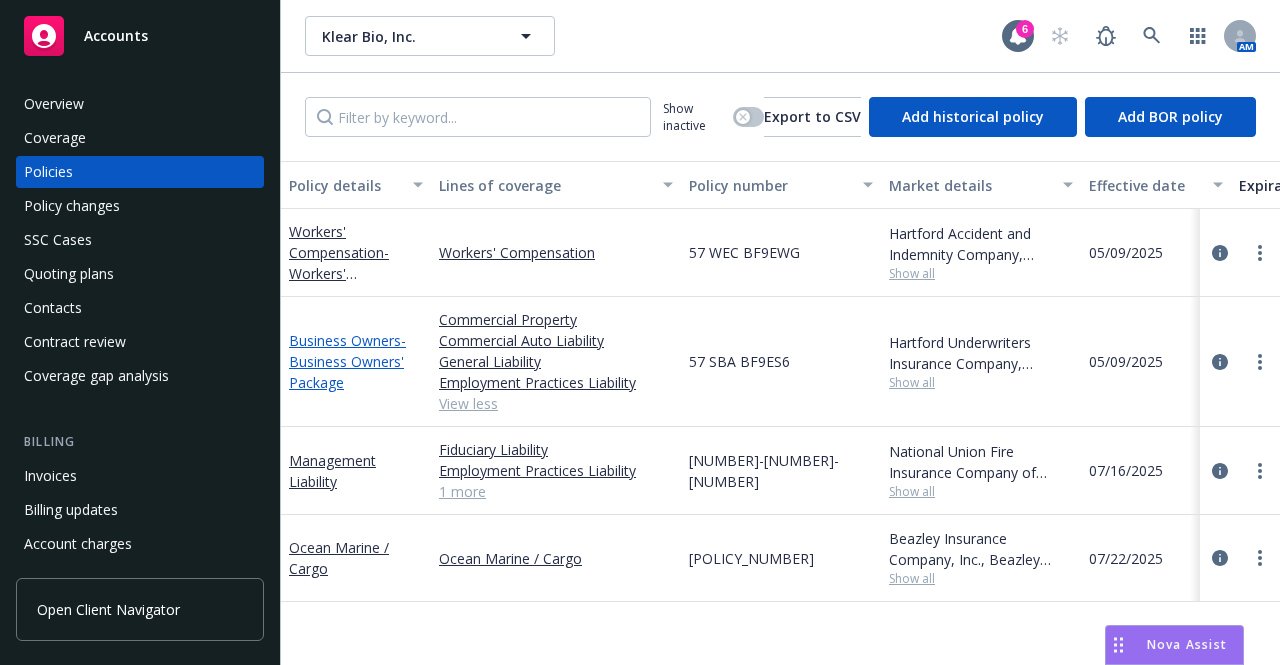 click on "-  Business Owners' Package" at bounding box center (347, 361) 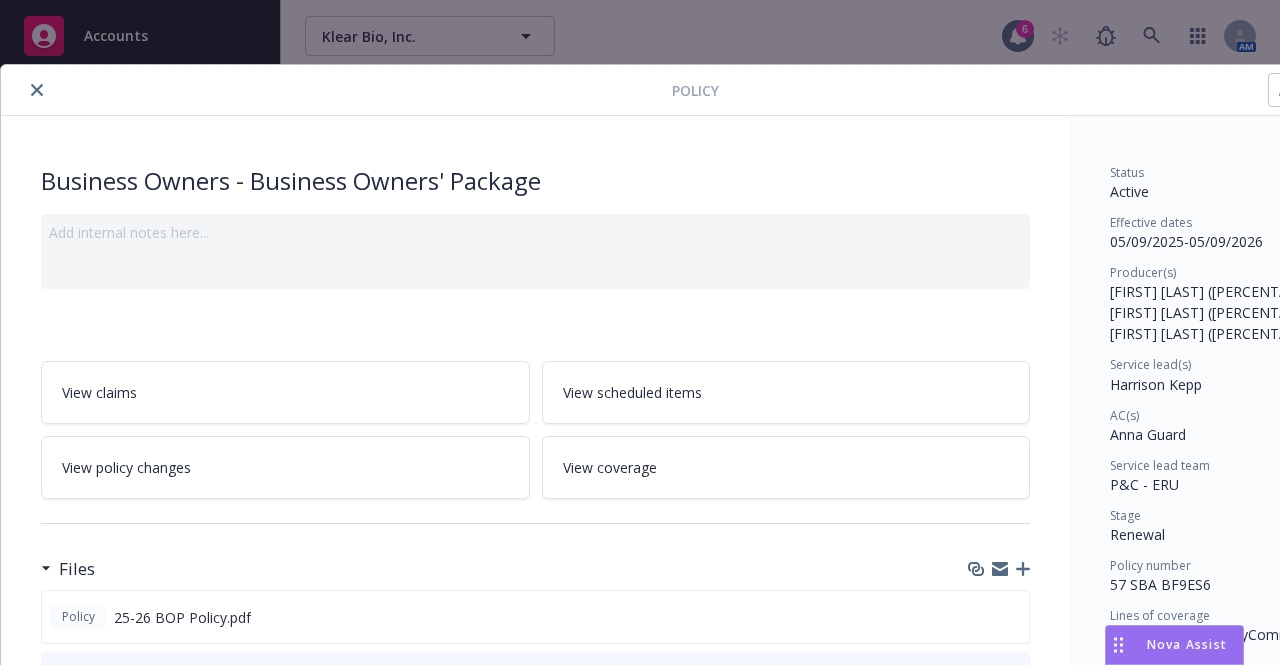 scroll, scrollTop: 60, scrollLeft: 0, axis: vertical 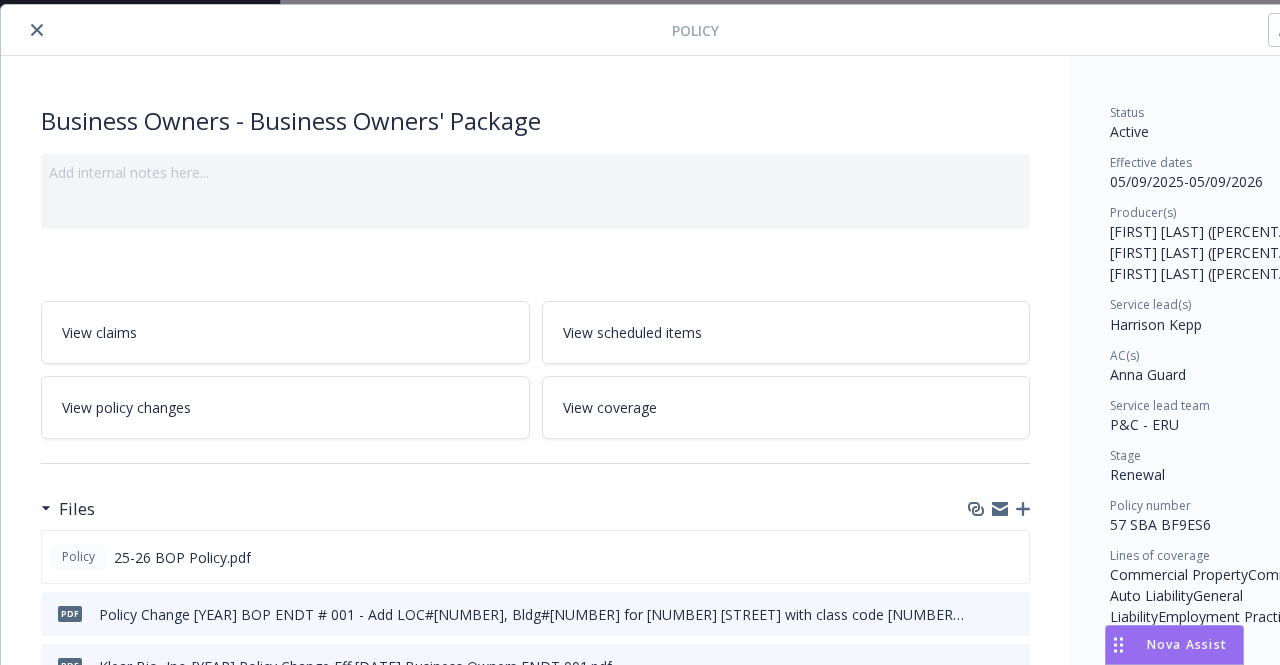 click 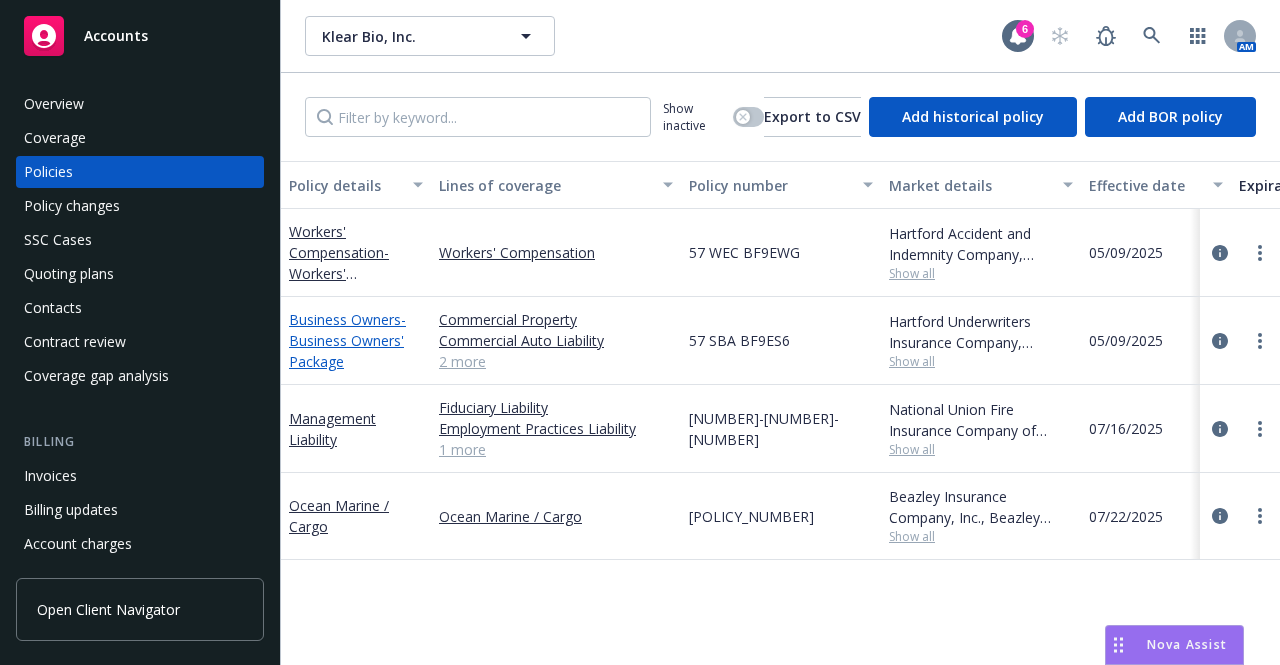 click on "Business Owners  -  Business Owners' Package" at bounding box center (347, 340) 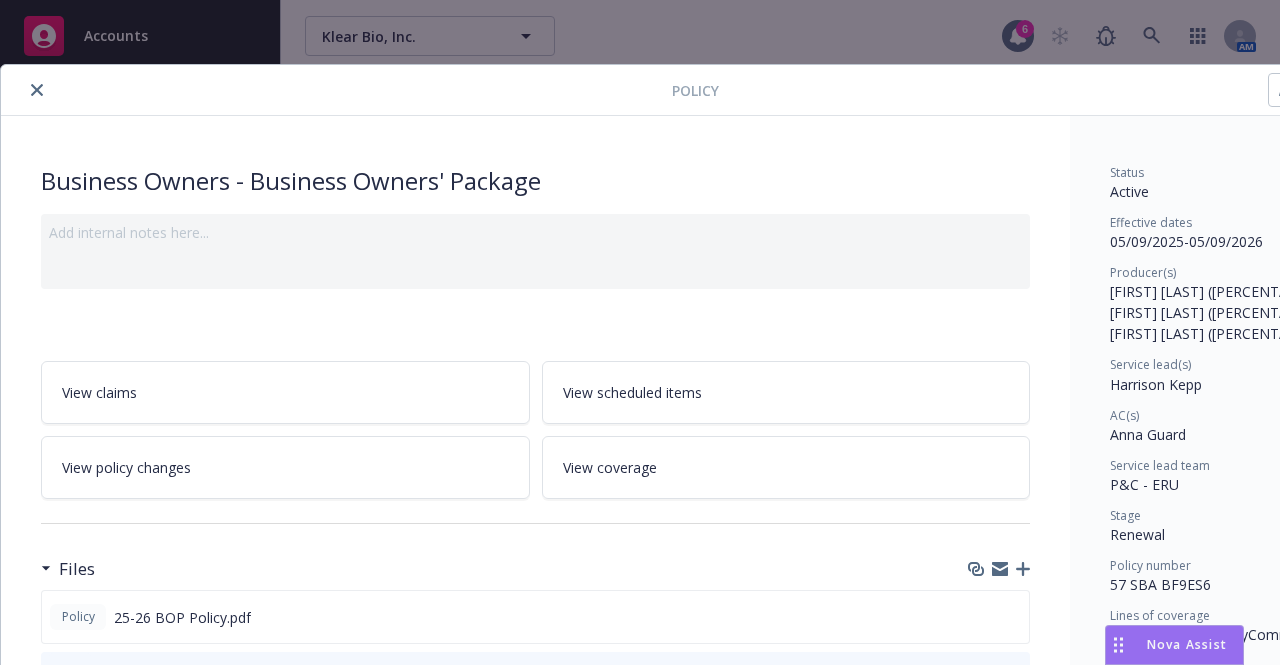 scroll, scrollTop: 60, scrollLeft: 0, axis: vertical 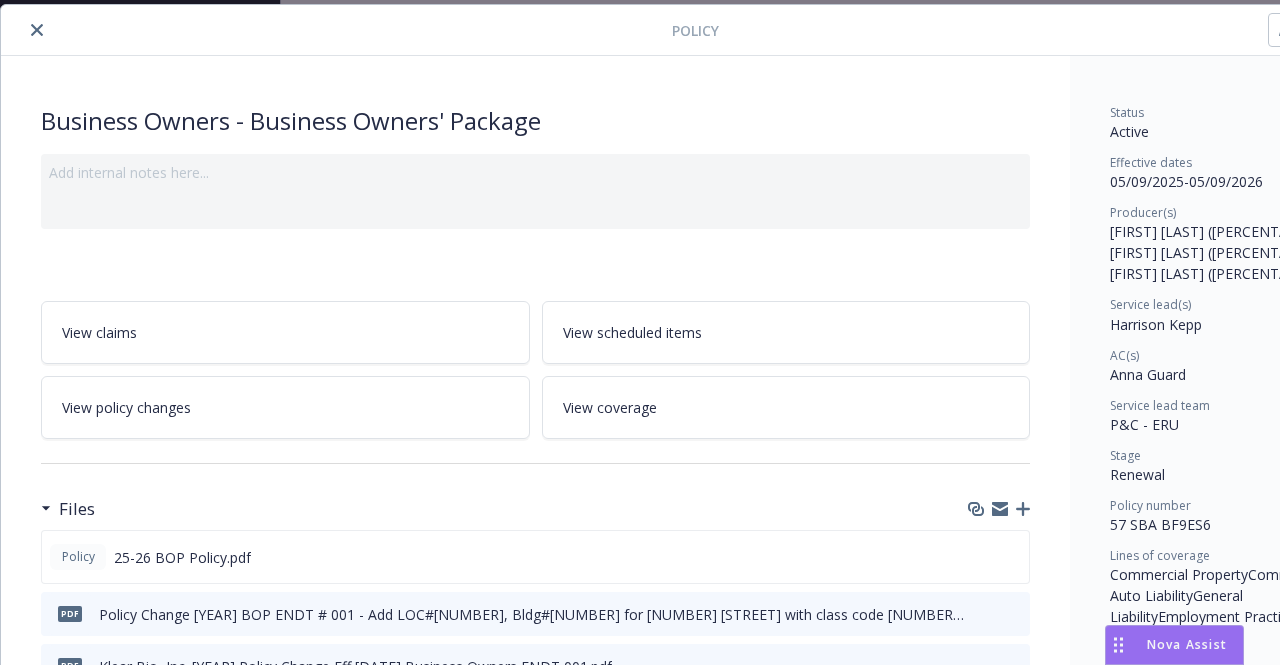 click at bounding box center [340, 30] 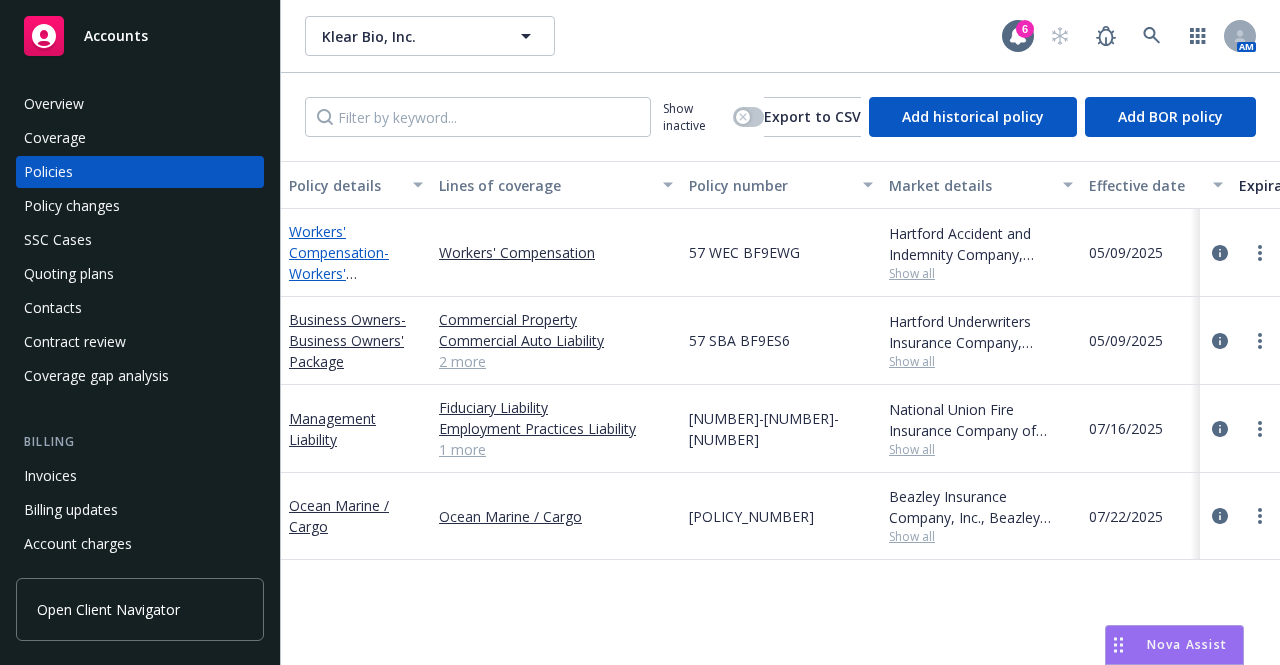click on "Workers' Compensation  -  Workers' Compensation" at bounding box center [339, 263] 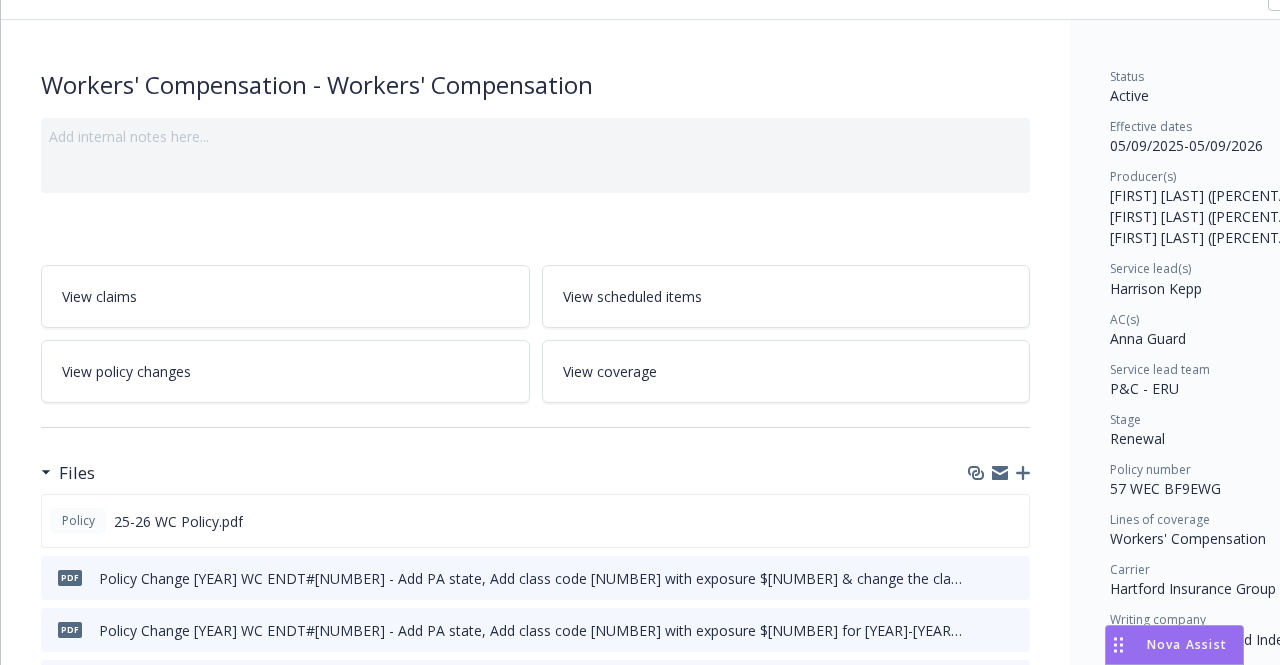 scroll, scrollTop: 300, scrollLeft: 0, axis: vertical 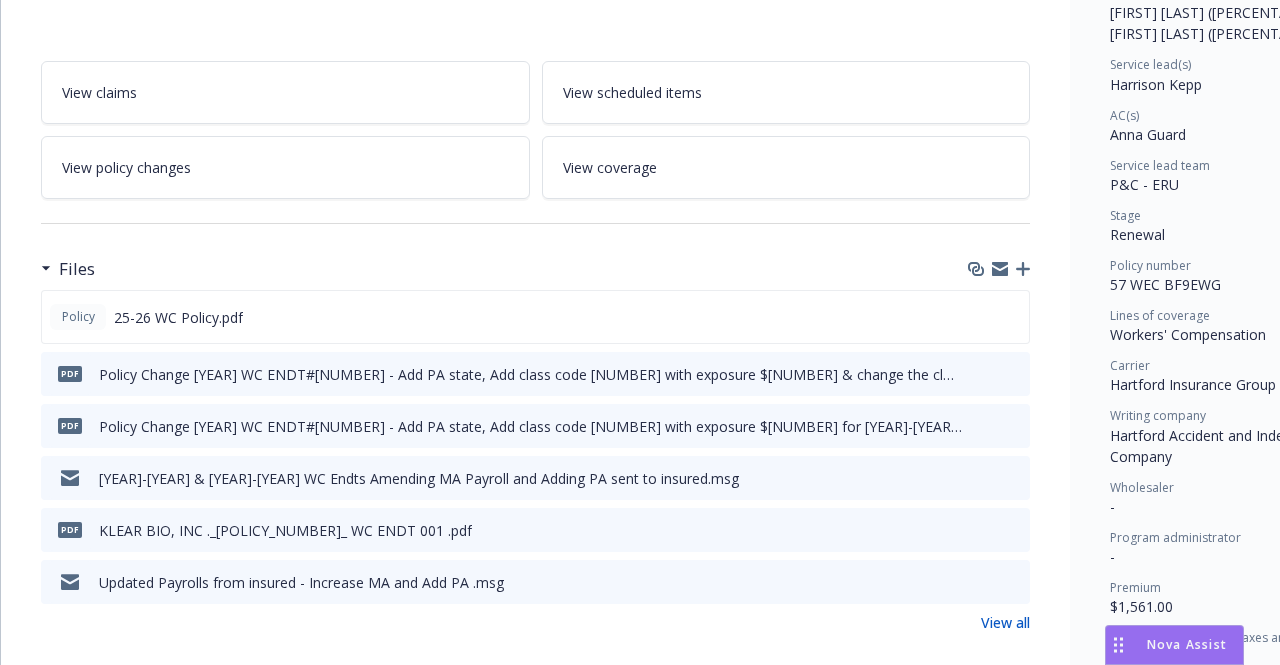 click 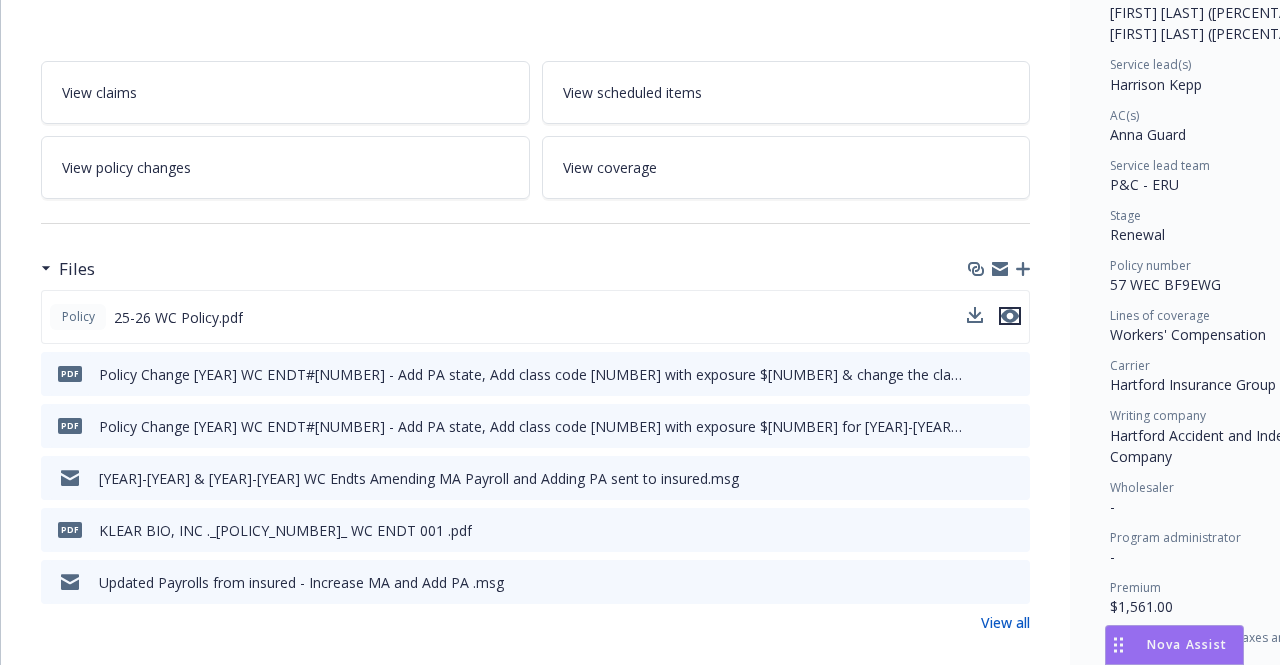 click 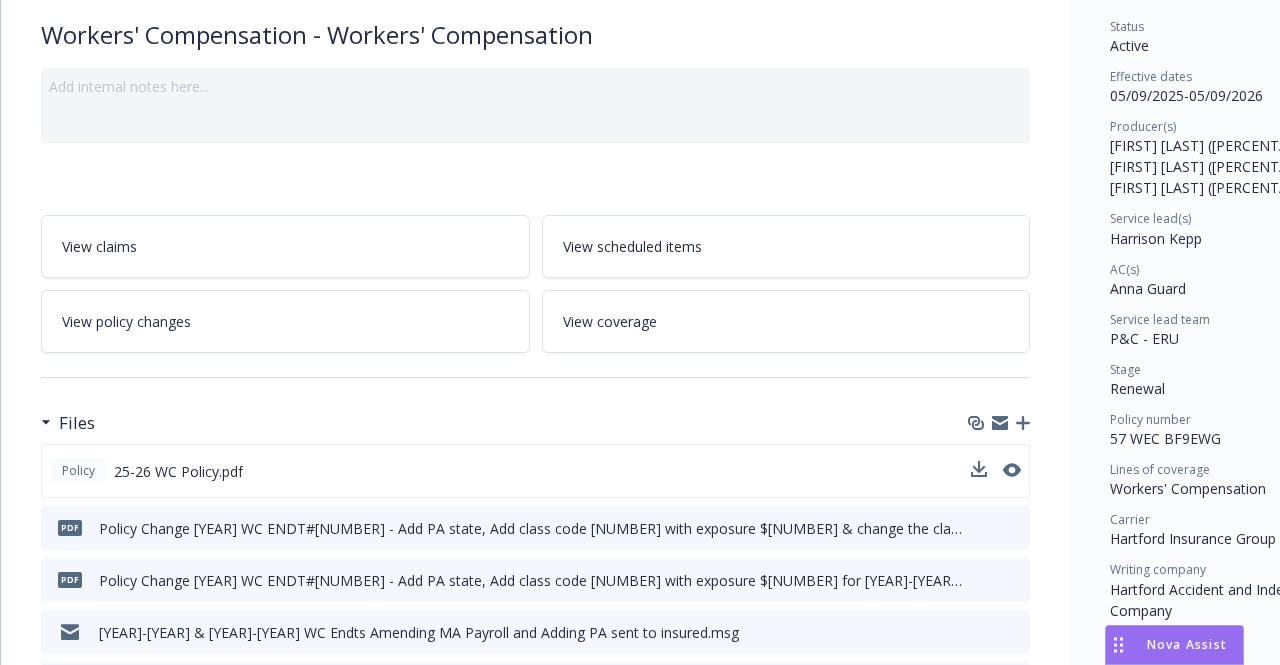 scroll, scrollTop: 0, scrollLeft: 0, axis: both 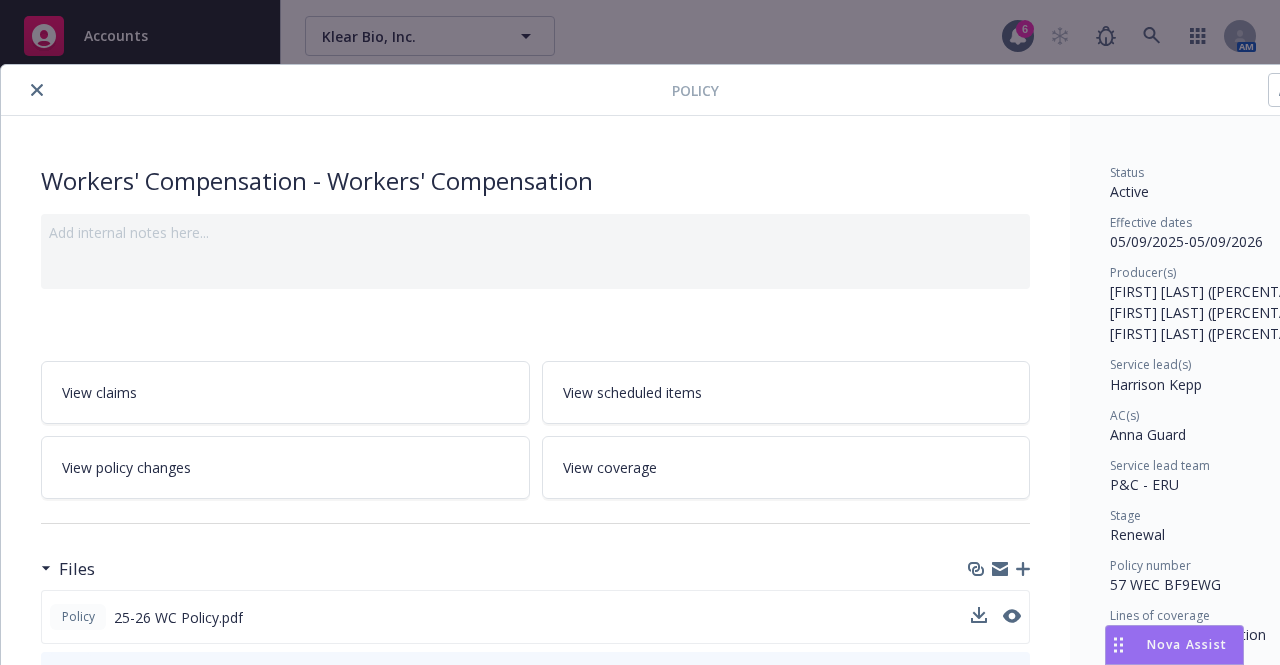 click 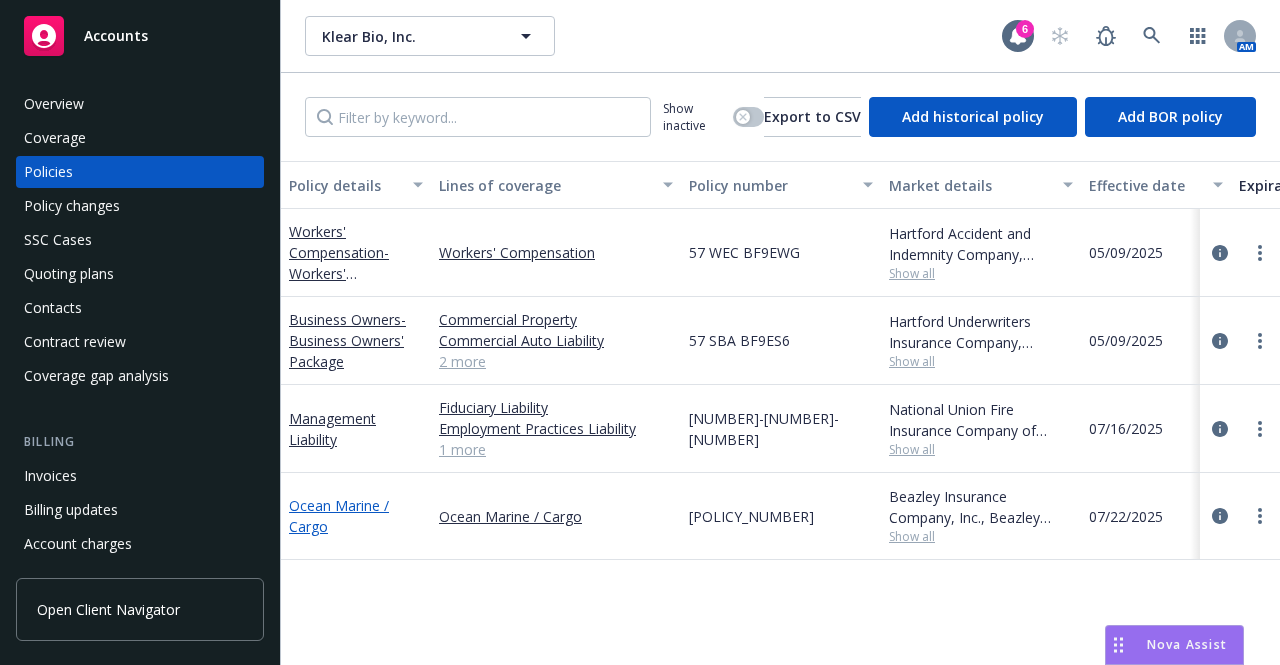 click on "Ocean Marine / Cargo" at bounding box center (339, 516) 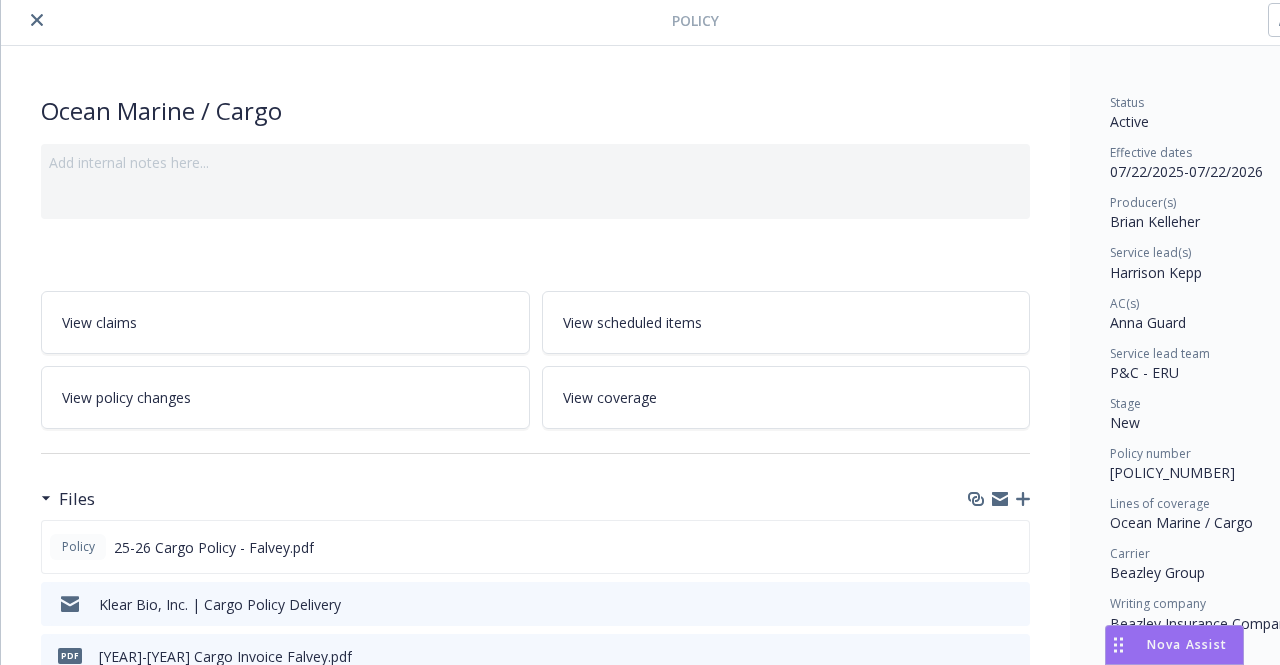 scroll, scrollTop: 100, scrollLeft: 0, axis: vertical 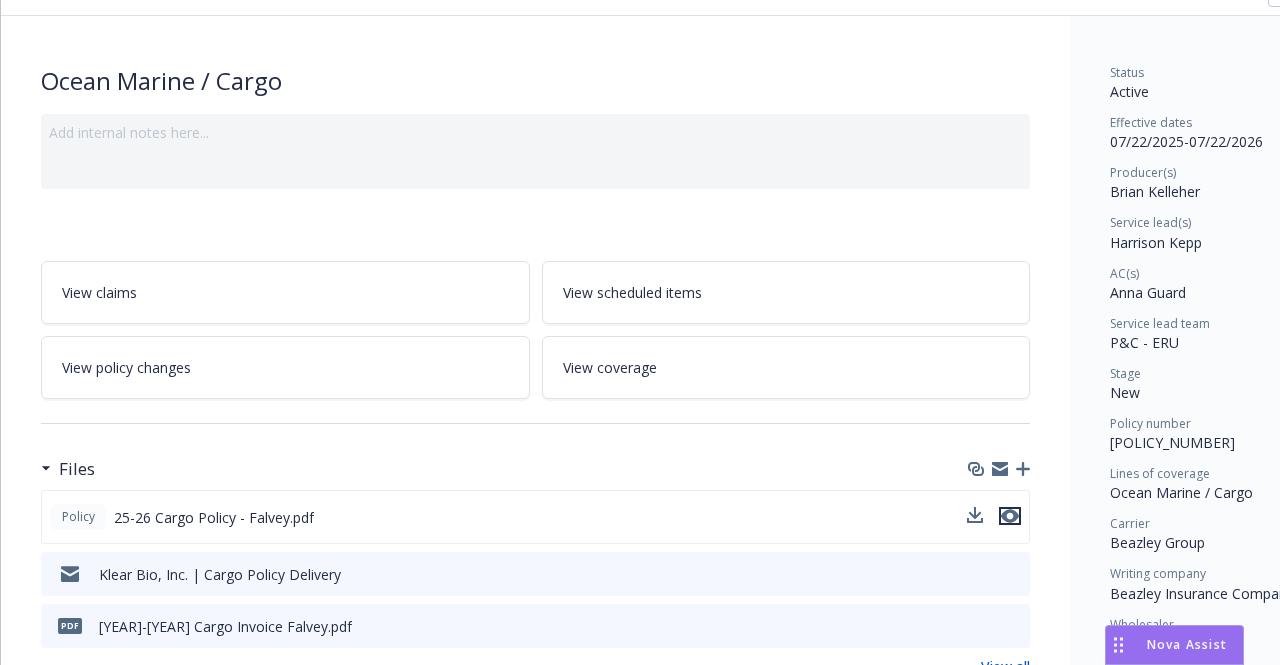 click 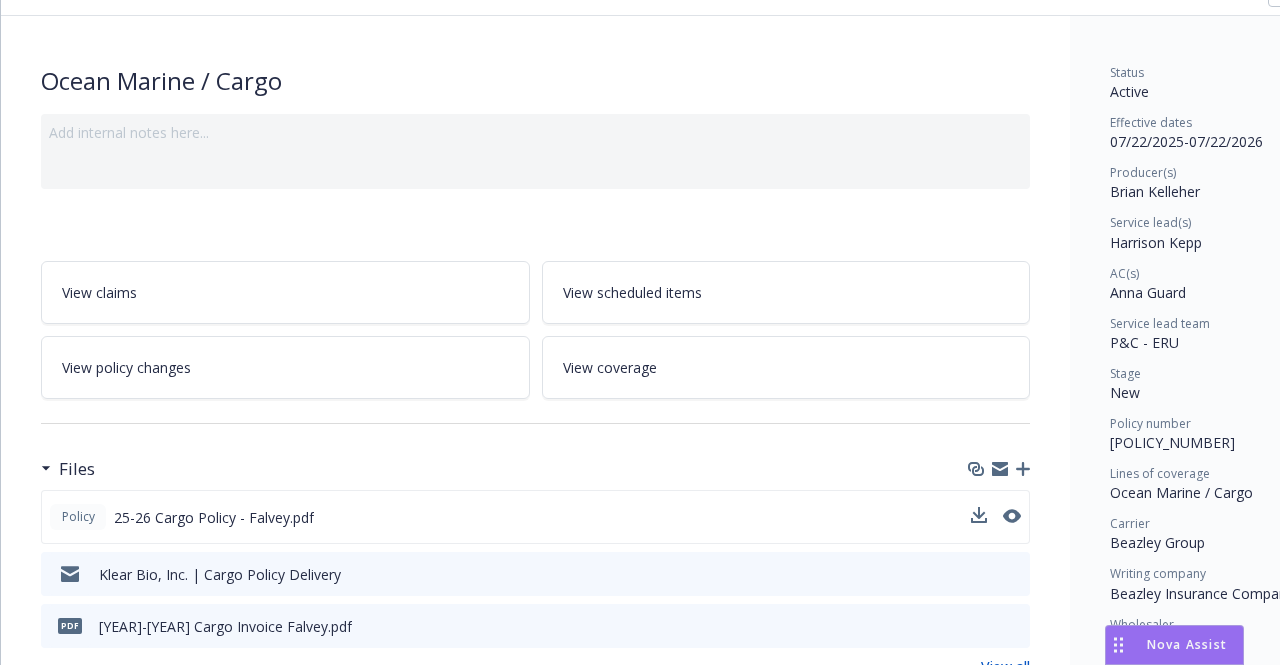 scroll, scrollTop: 0, scrollLeft: 0, axis: both 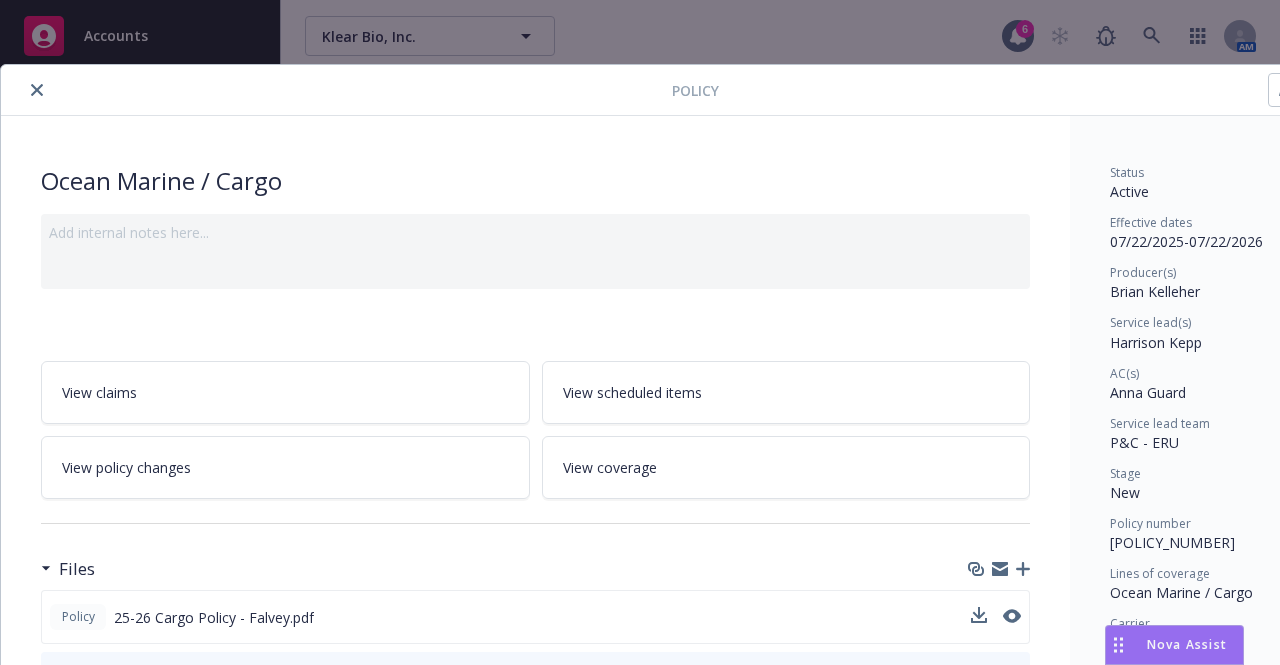 click 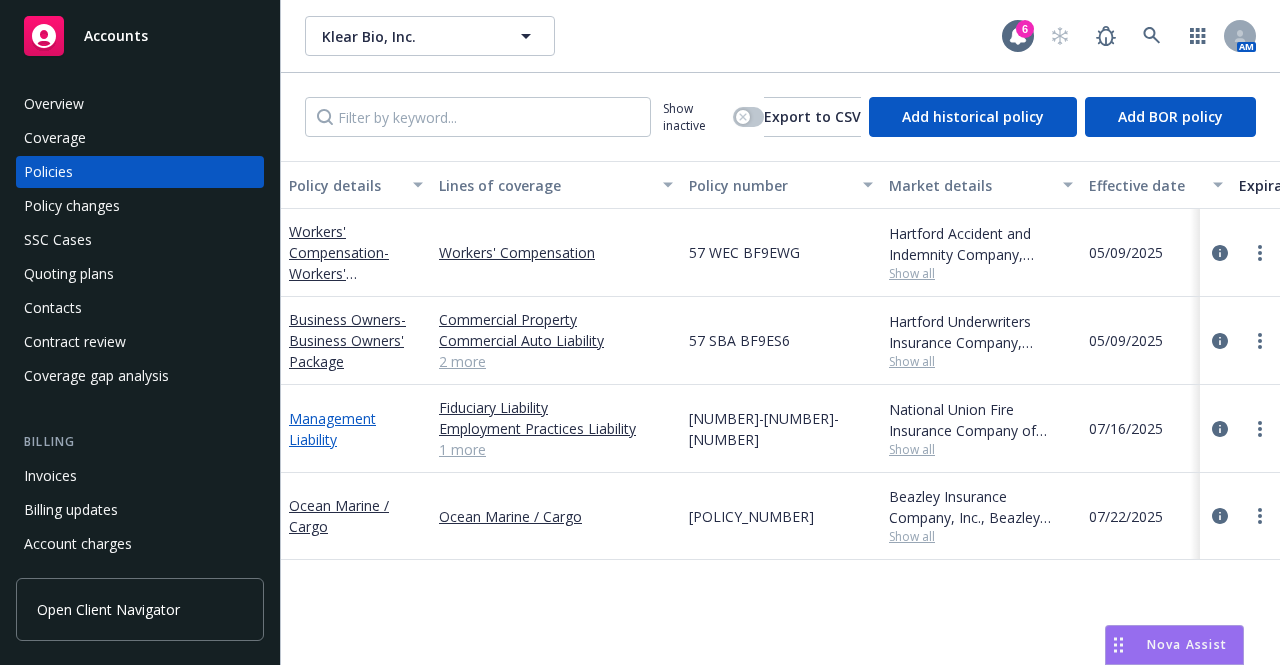 click on "Management Liability" at bounding box center (332, 429) 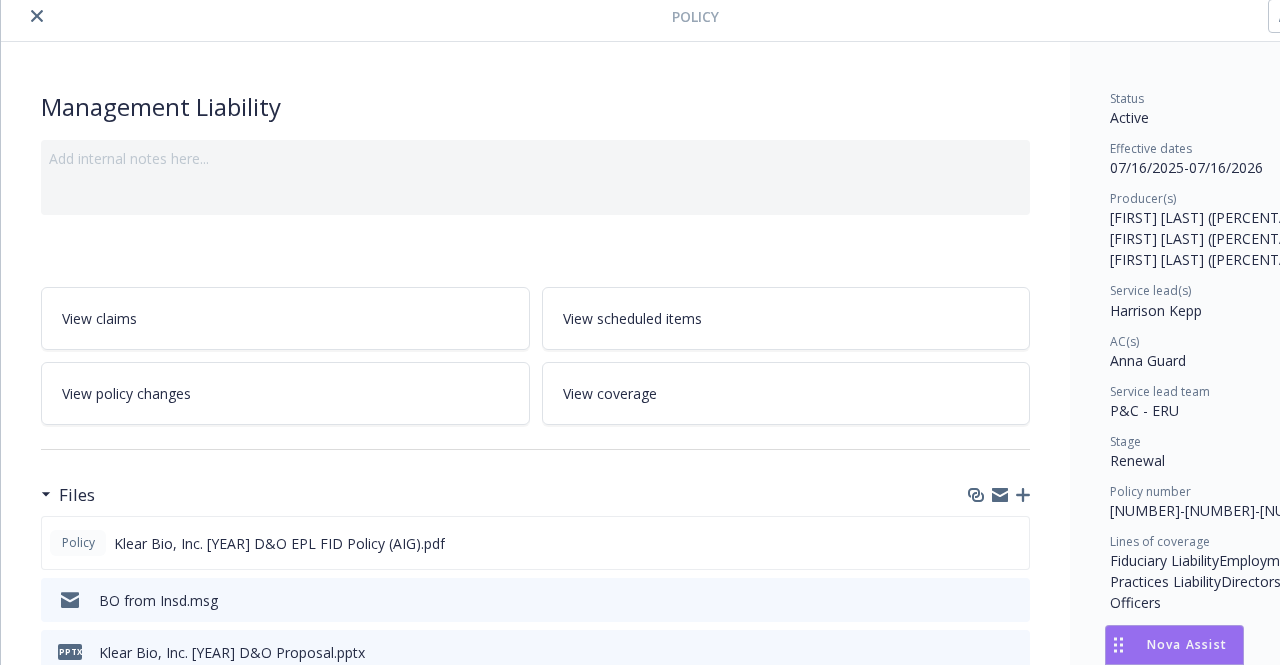 scroll, scrollTop: 300, scrollLeft: 0, axis: vertical 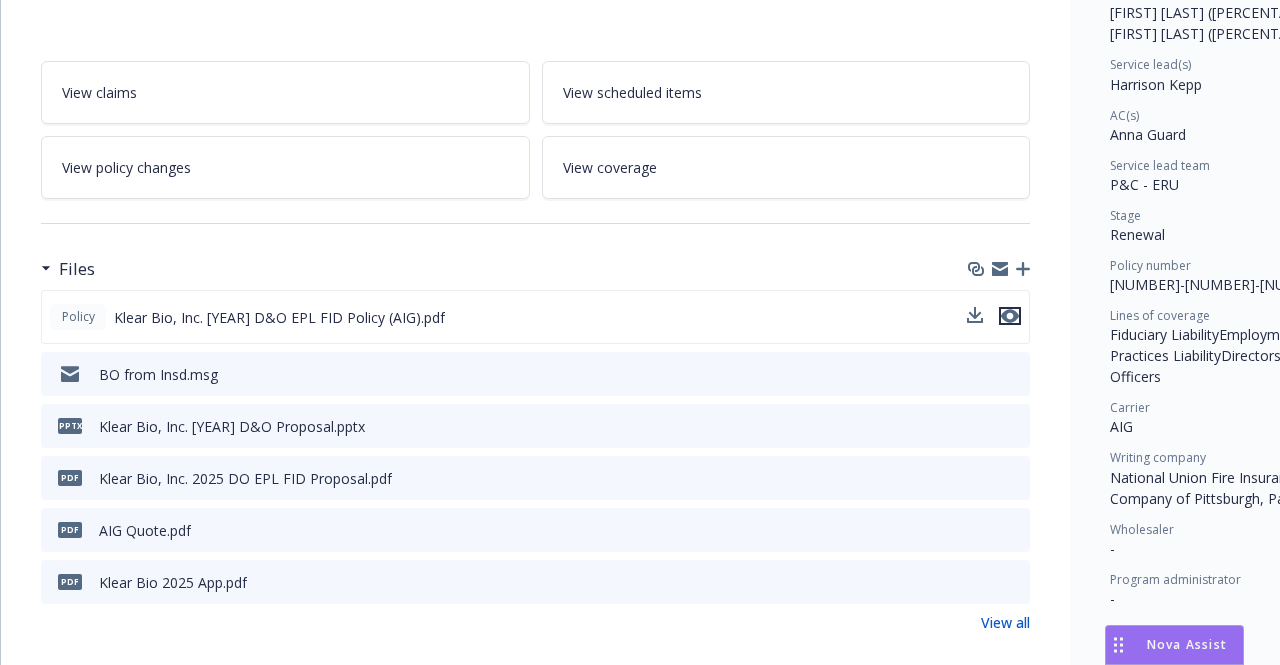 click 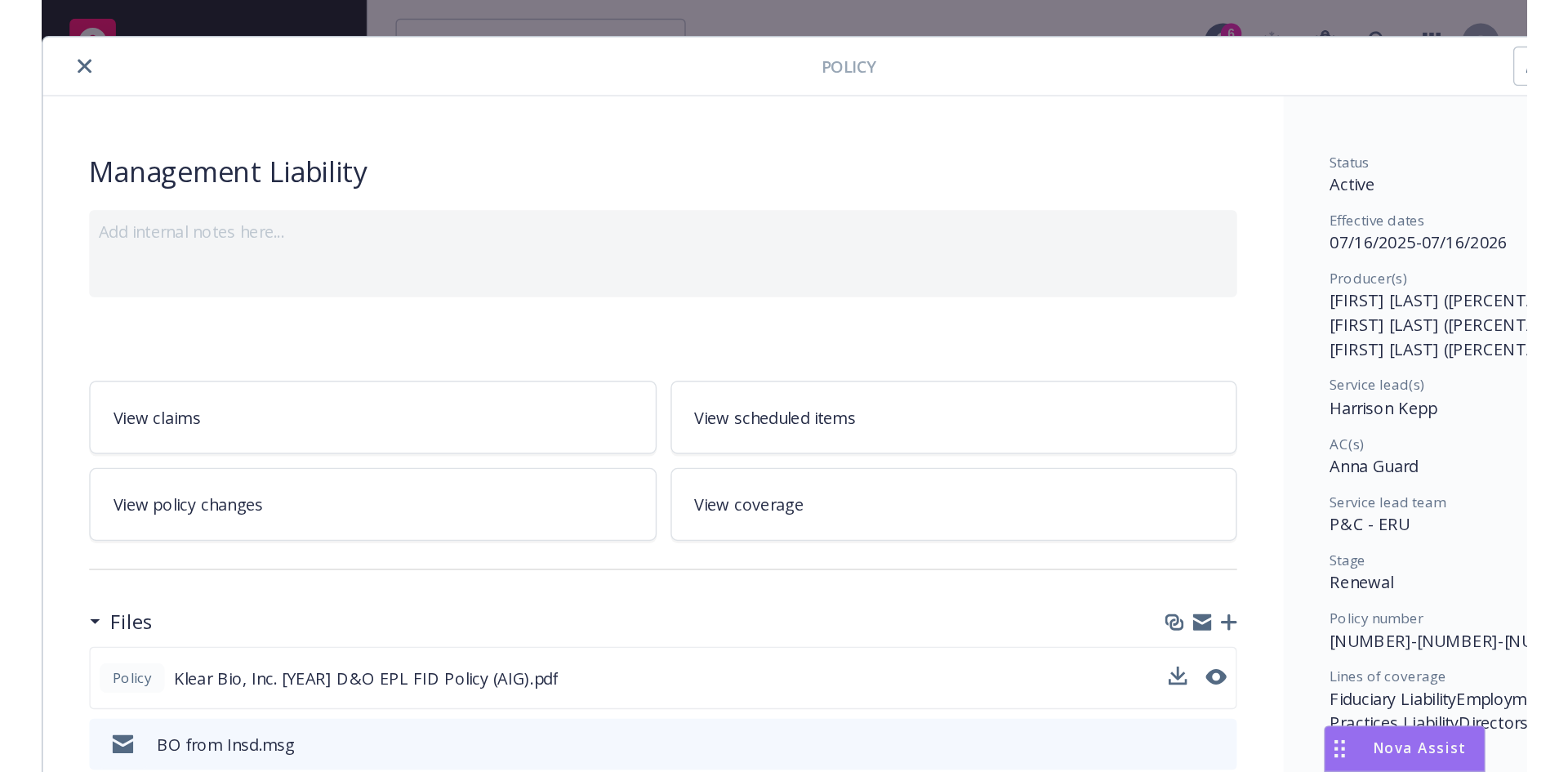 scroll, scrollTop: 0, scrollLeft: 0, axis: both 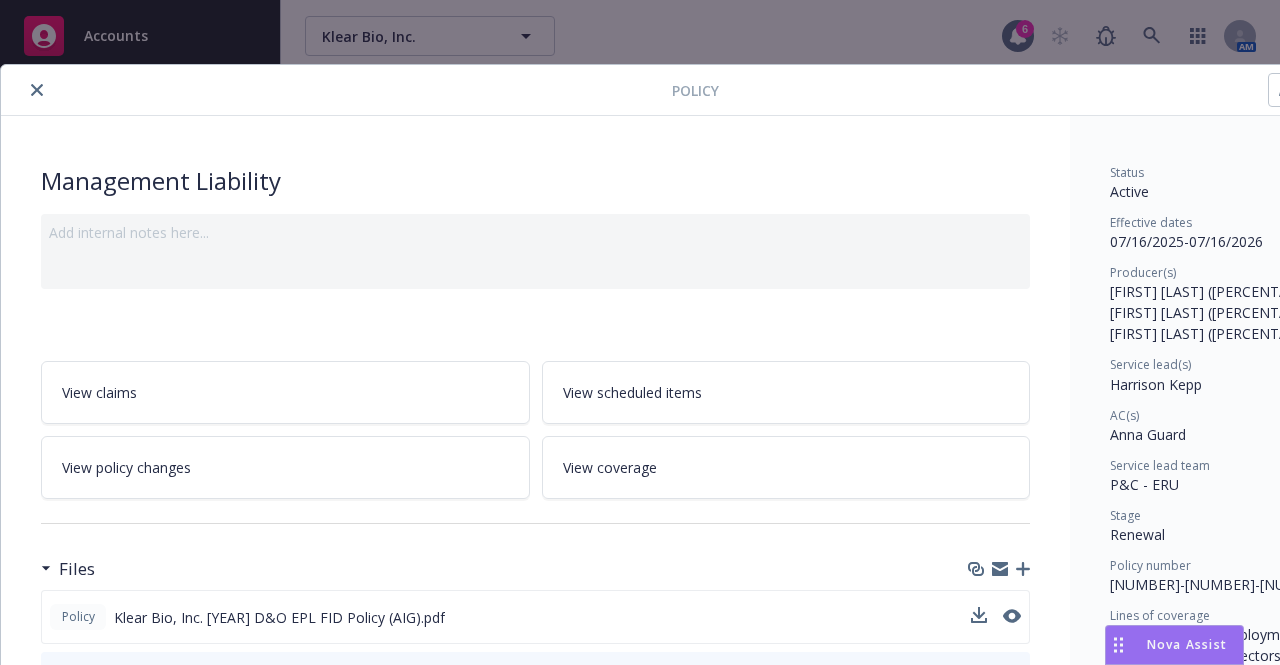 click at bounding box center [37, 90] 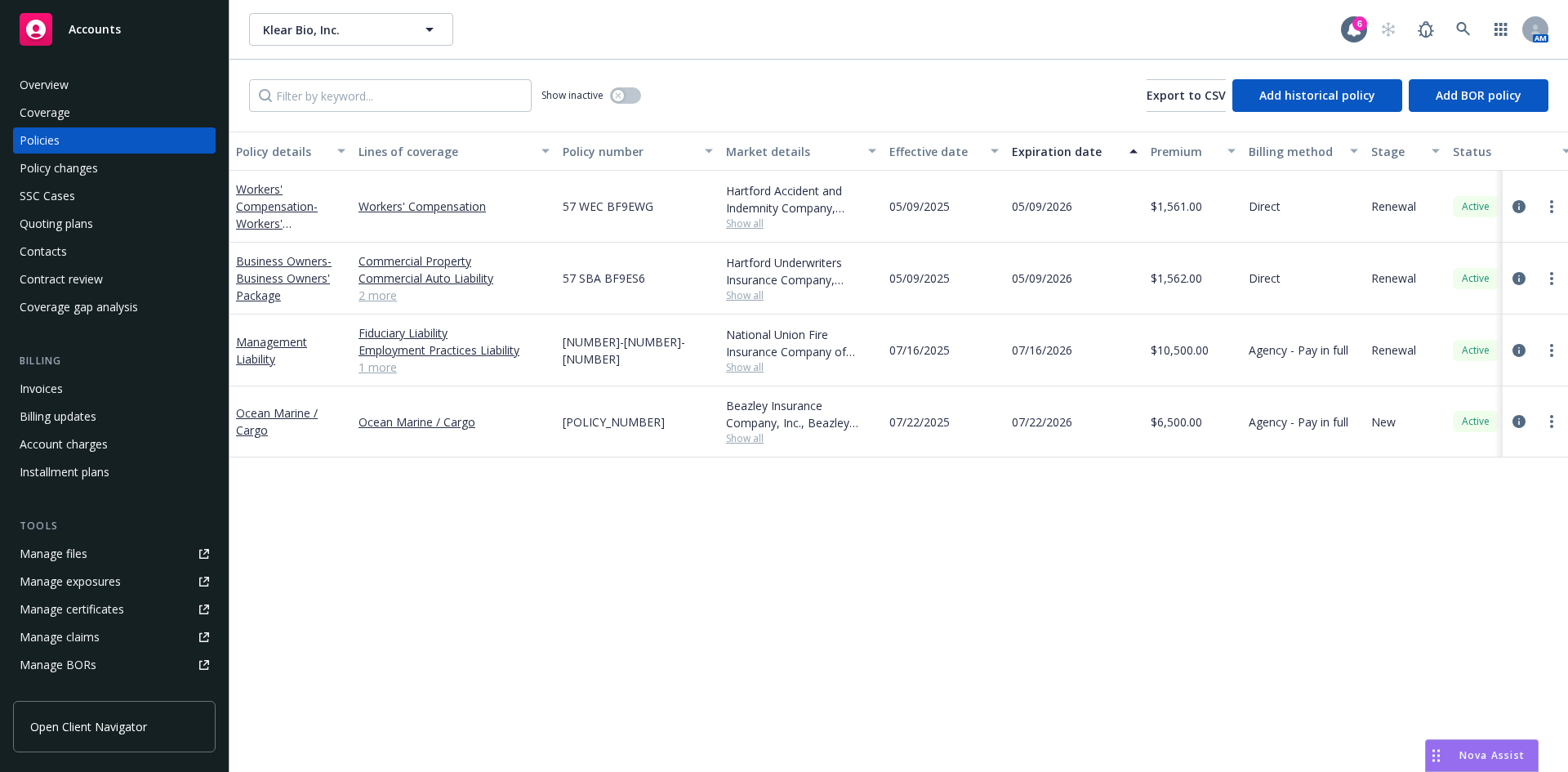 click on "Accounts" at bounding box center (95, 29) 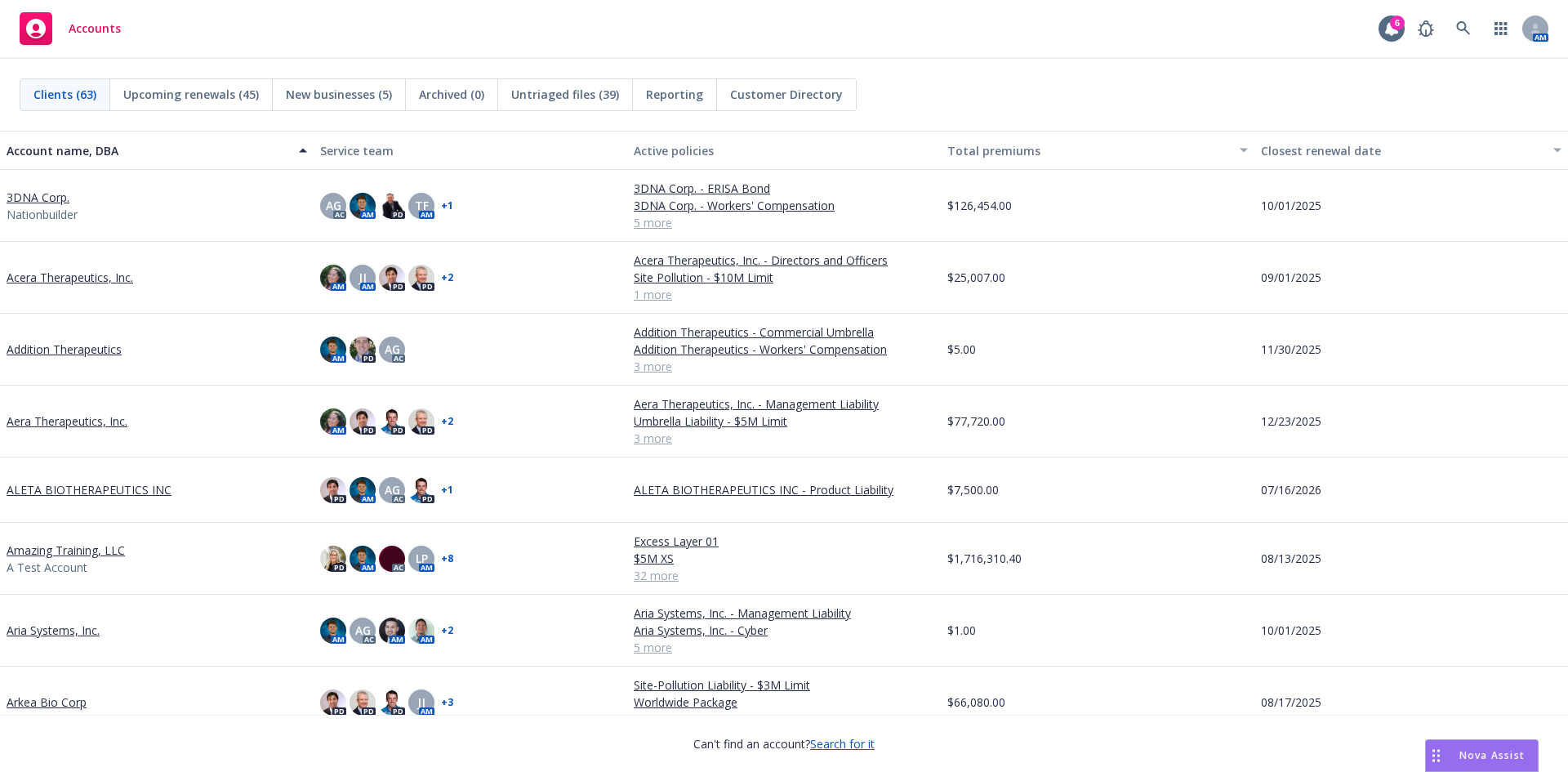 click on "Acera Therapeutics, Inc." at bounding box center [69, 277] 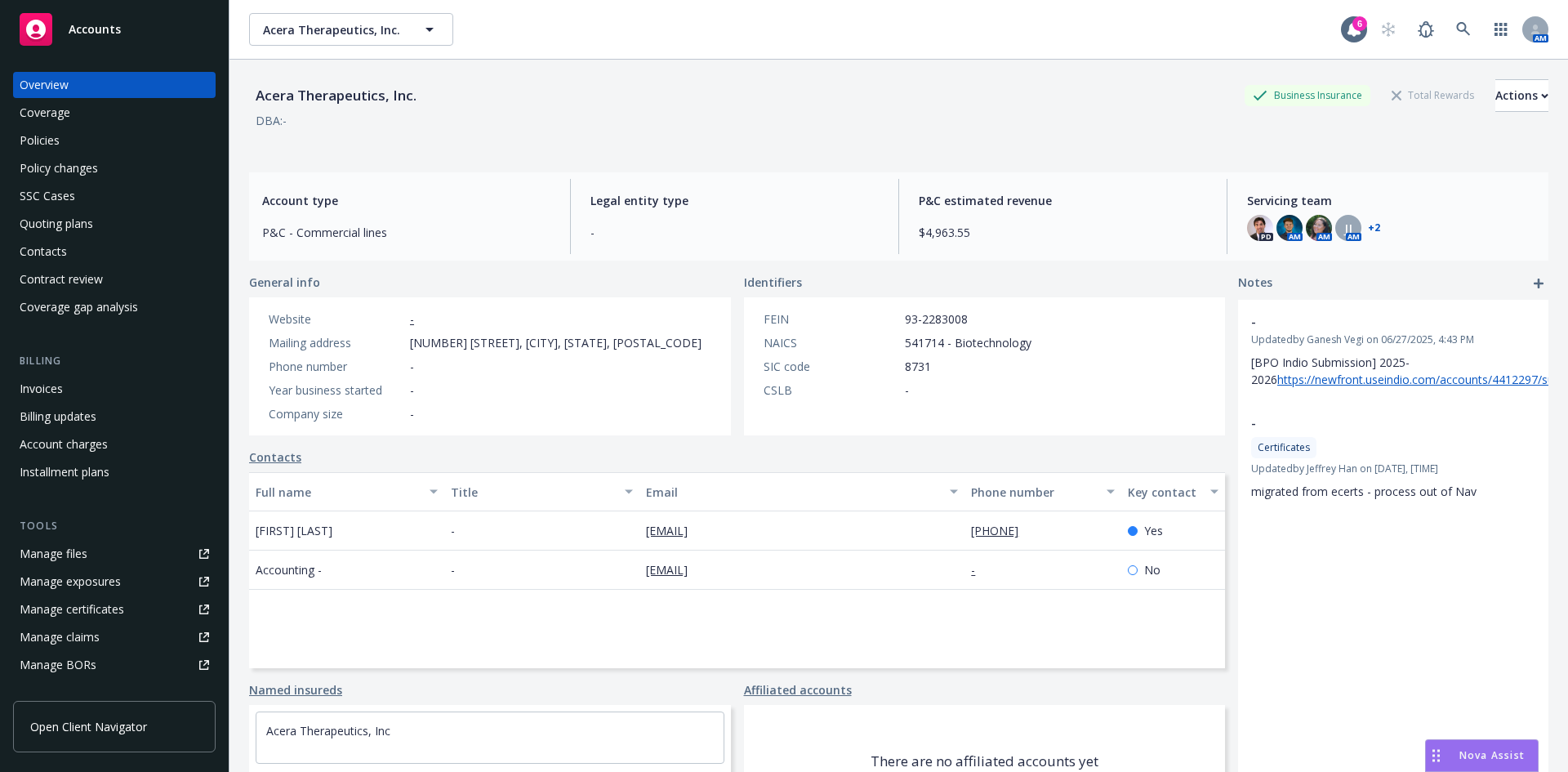 click on "Quoting plans" at bounding box center [114, 224] 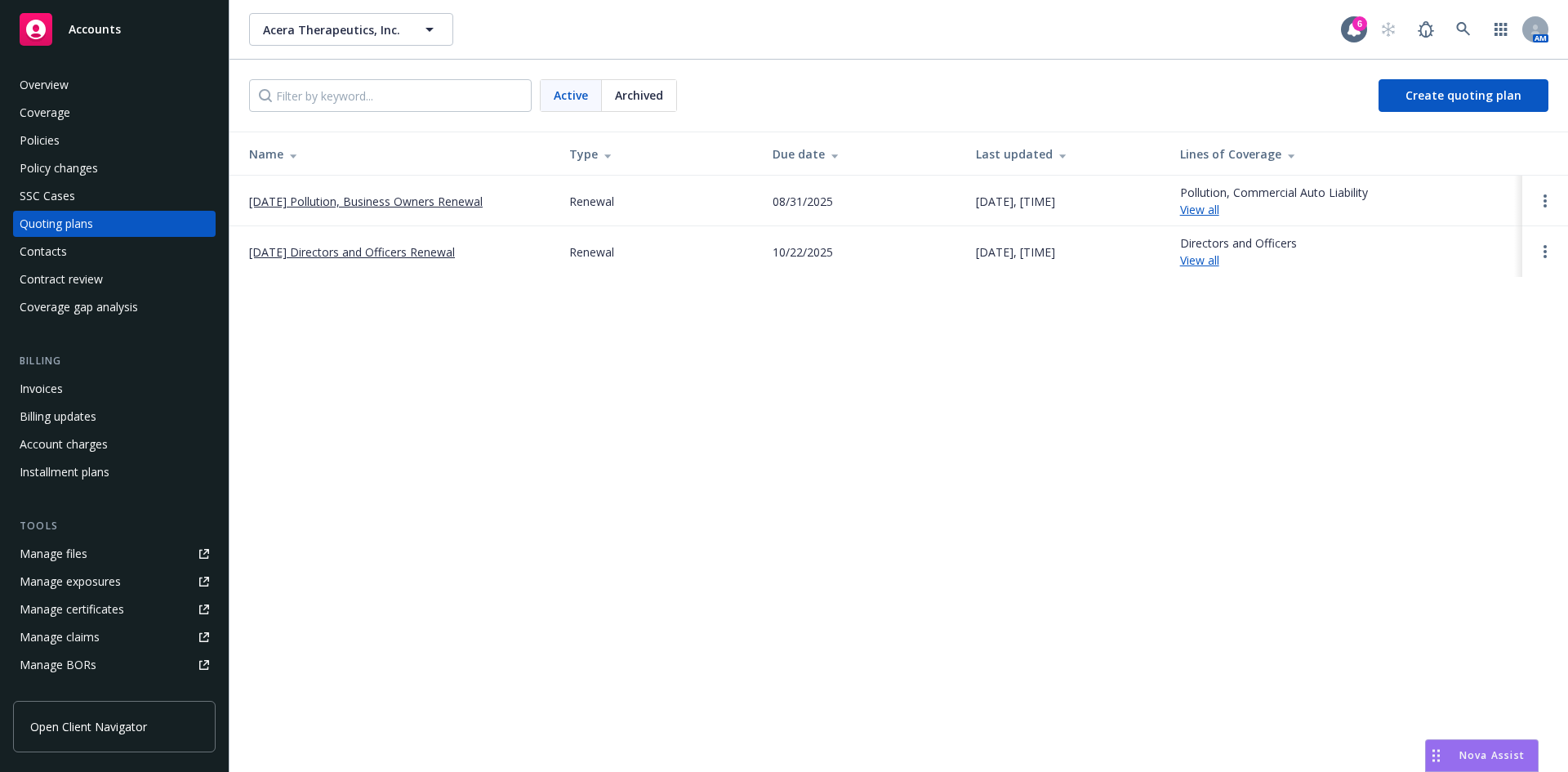 click on "09/01/25 Pollution, Business Owners Renewal" at bounding box center [366, 201] 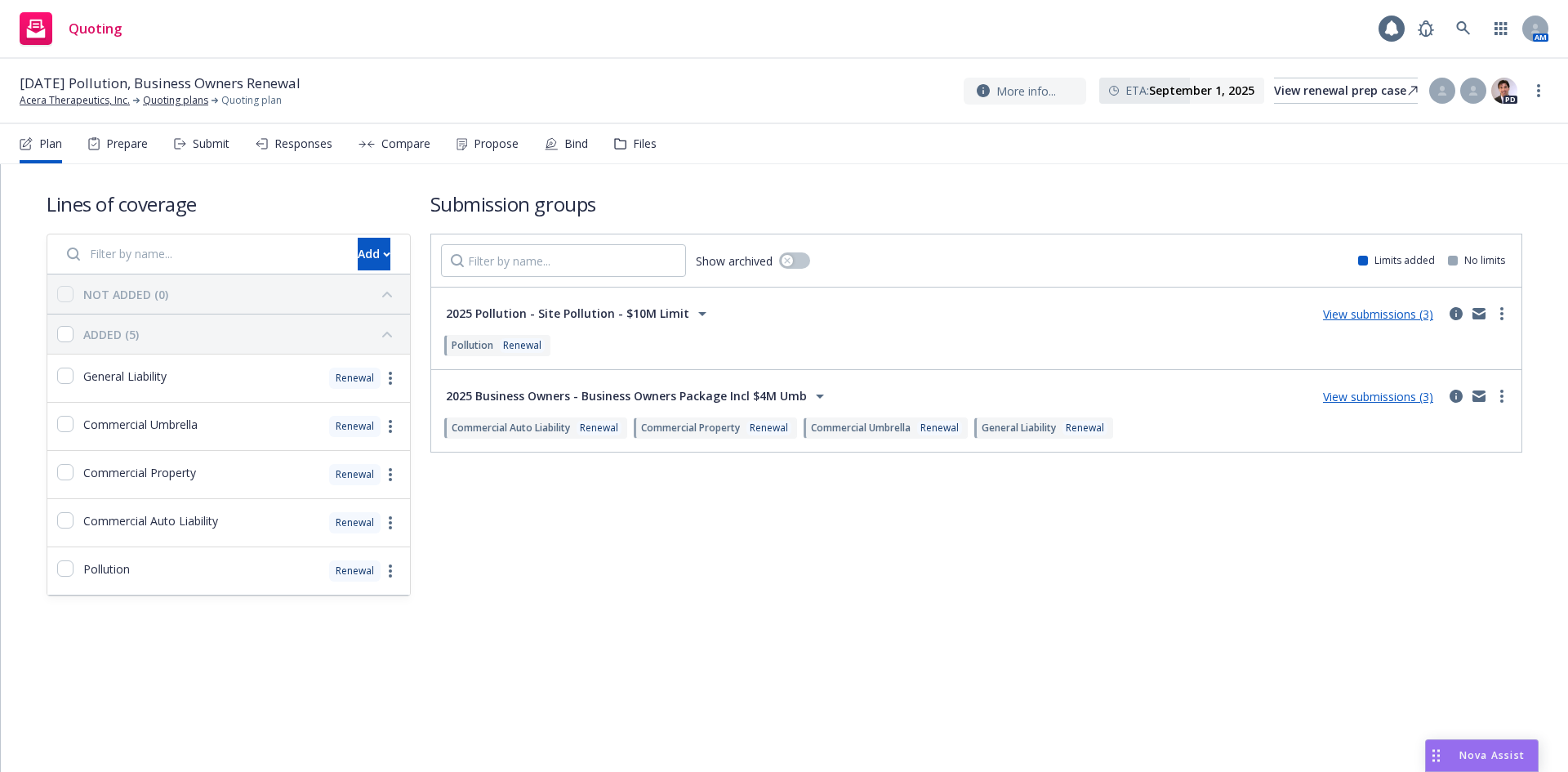scroll, scrollTop: 0, scrollLeft: 0, axis: both 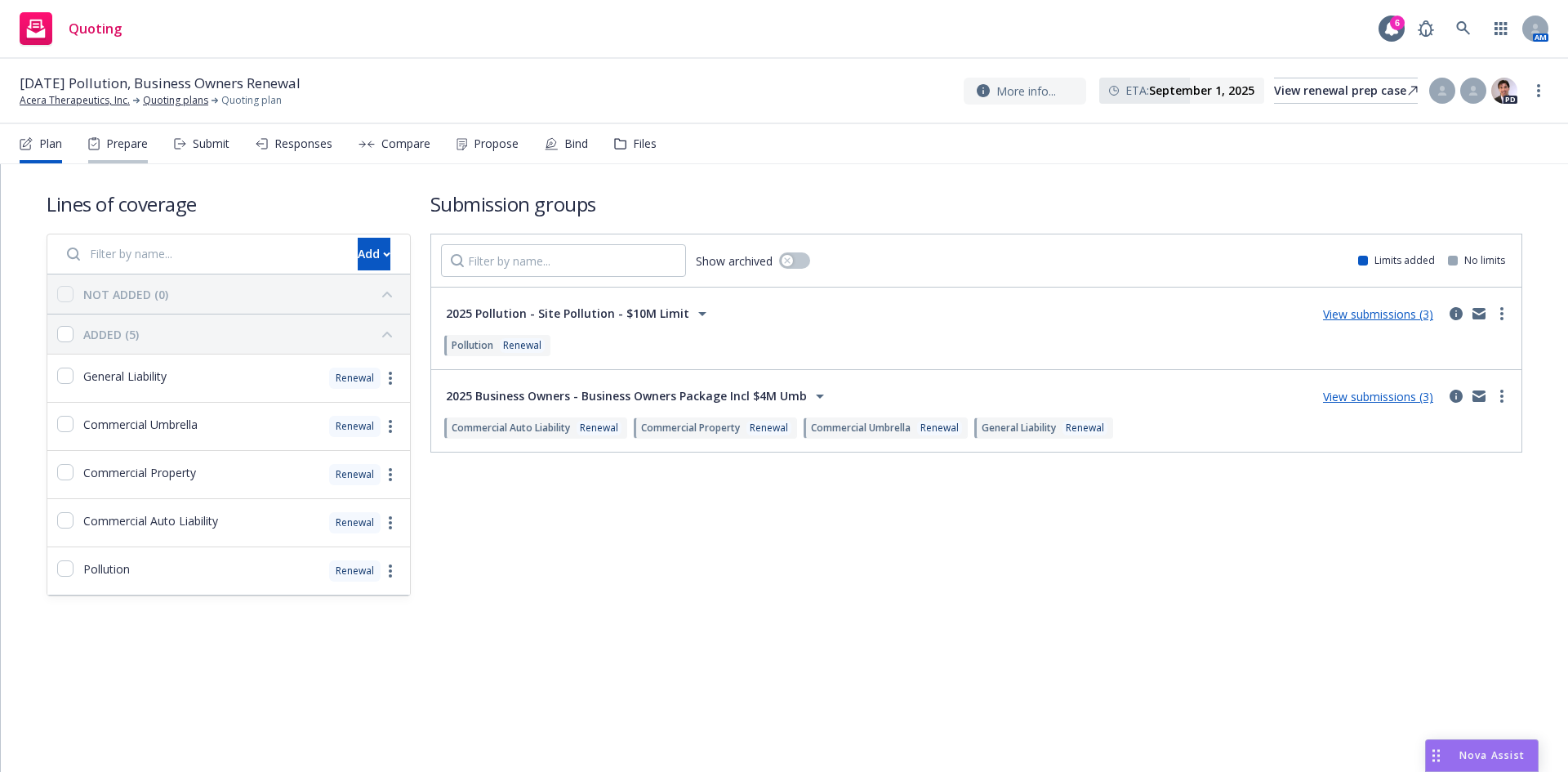 click on "Prepare" at bounding box center [127, 144] 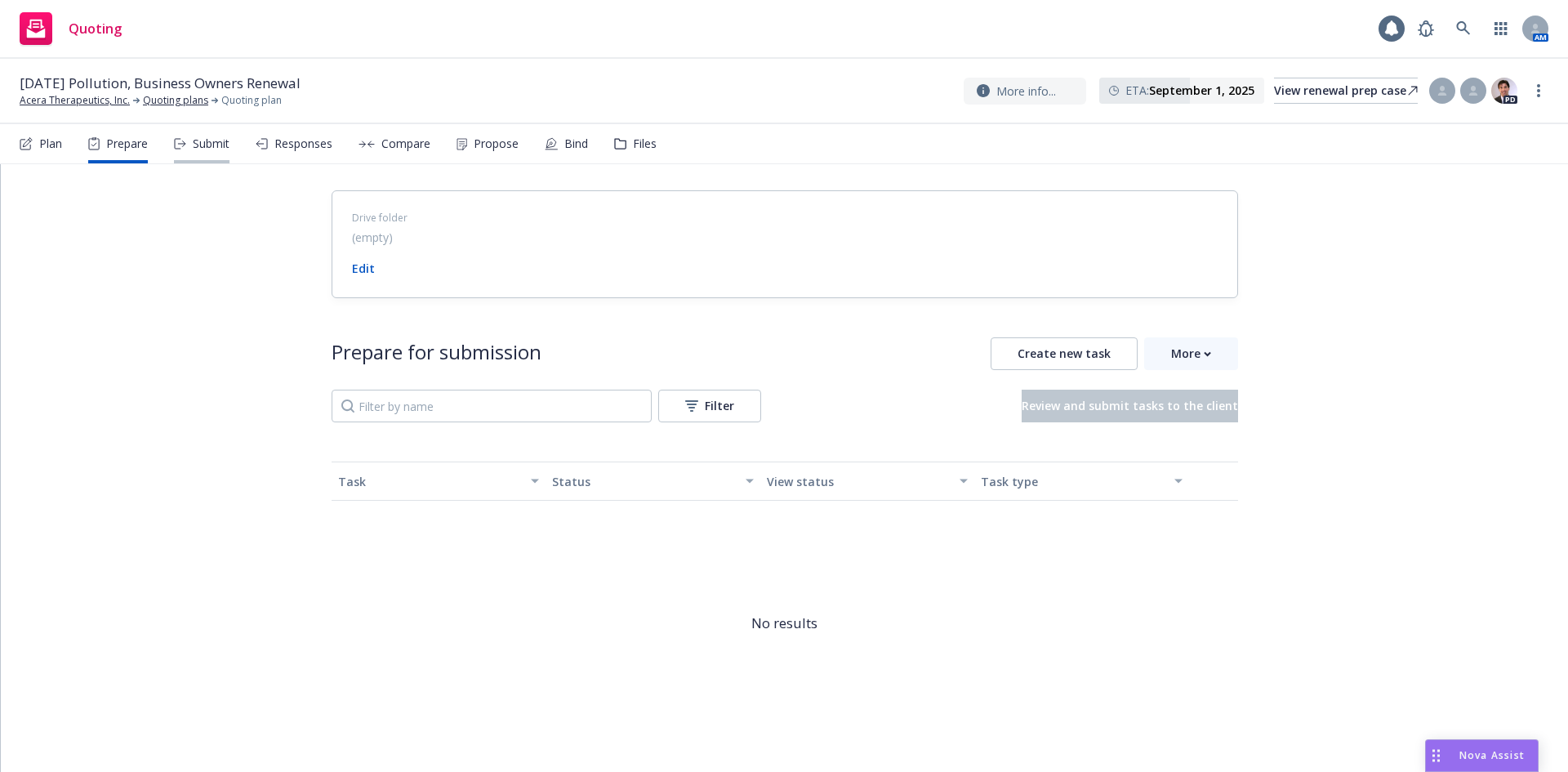 click on "Submit" at bounding box center (202, 144) 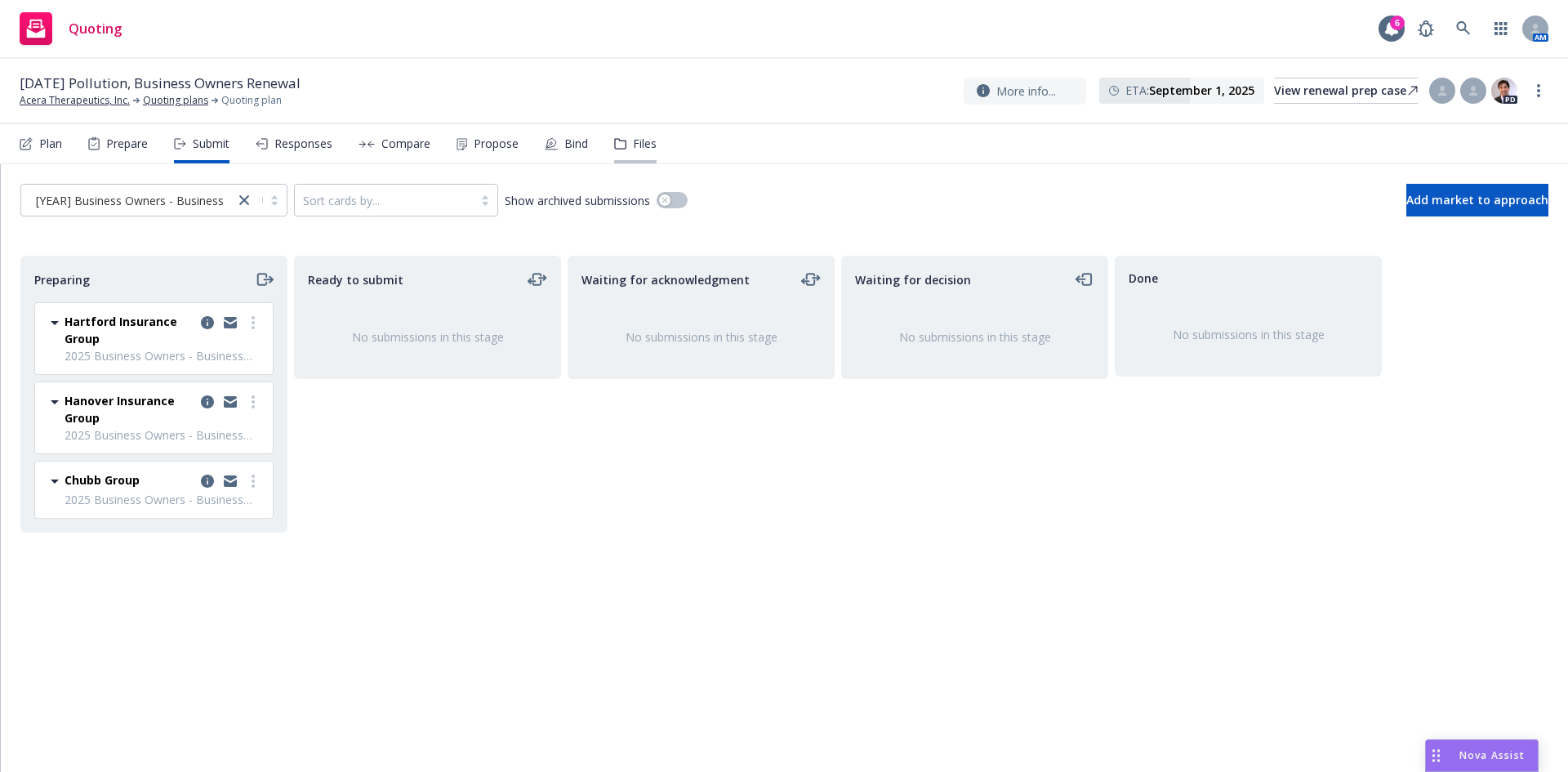 click 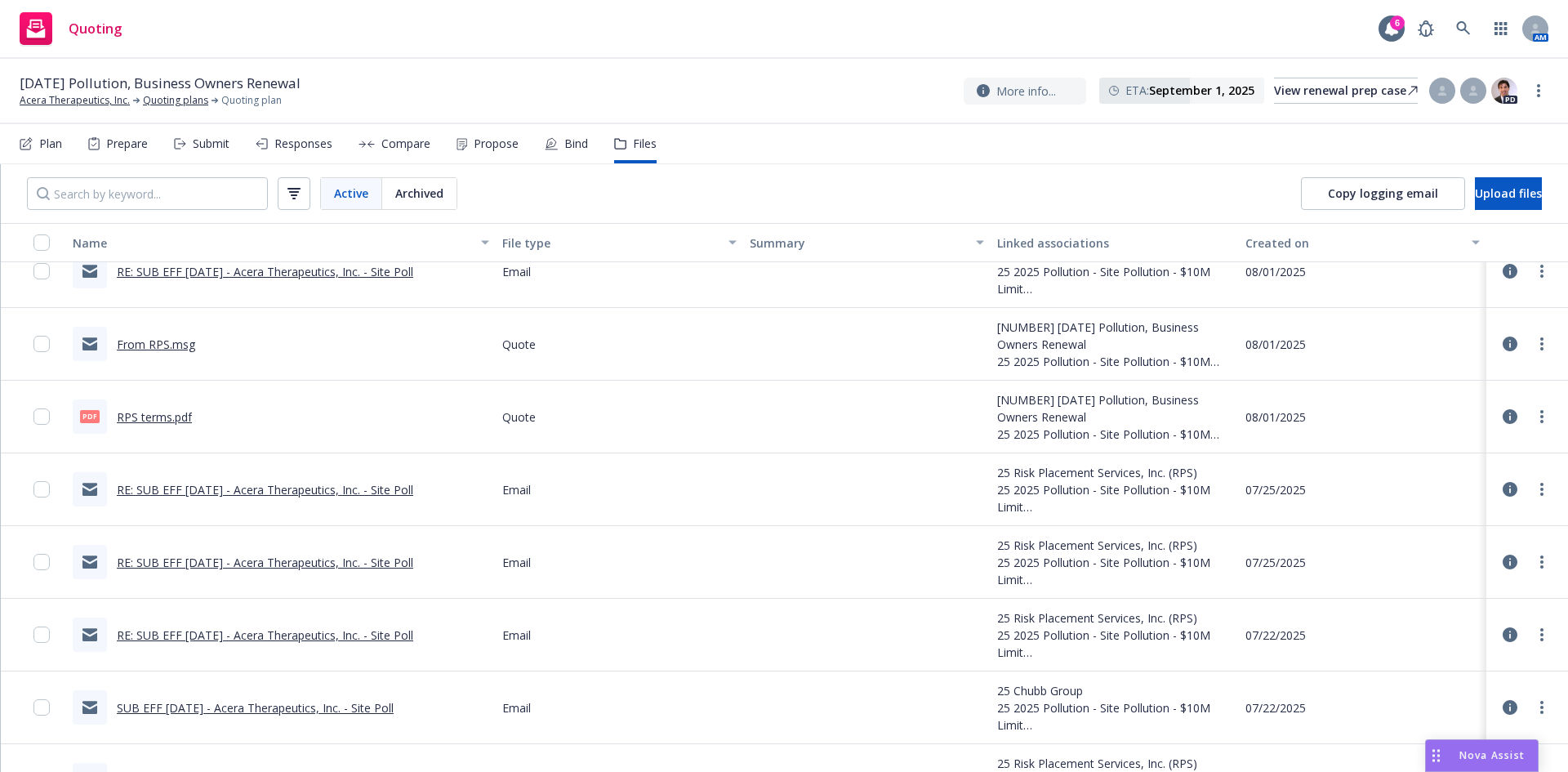 scroll, scrollTop: 0, scrollLeft: 0, axis: both 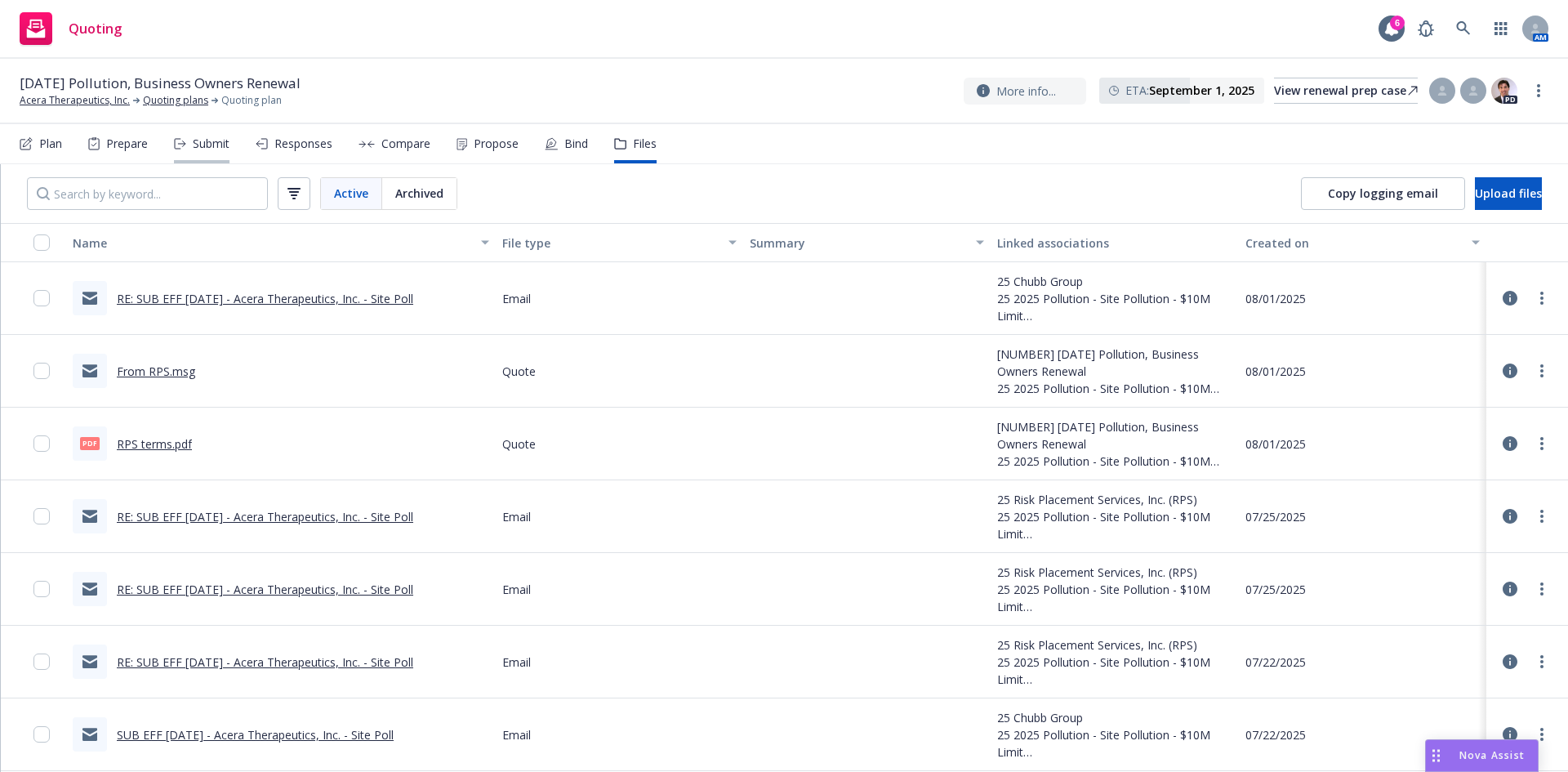 click 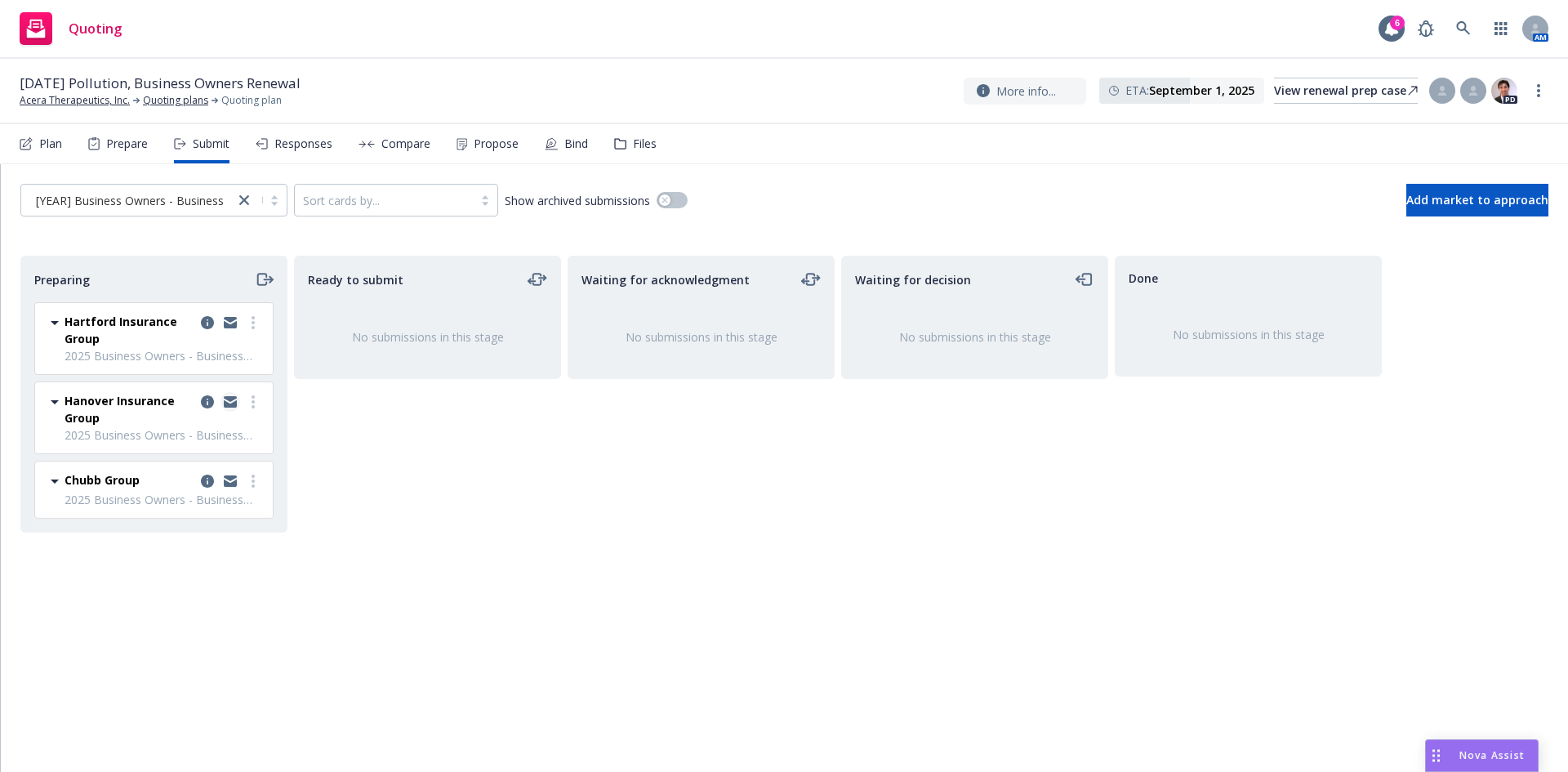 click 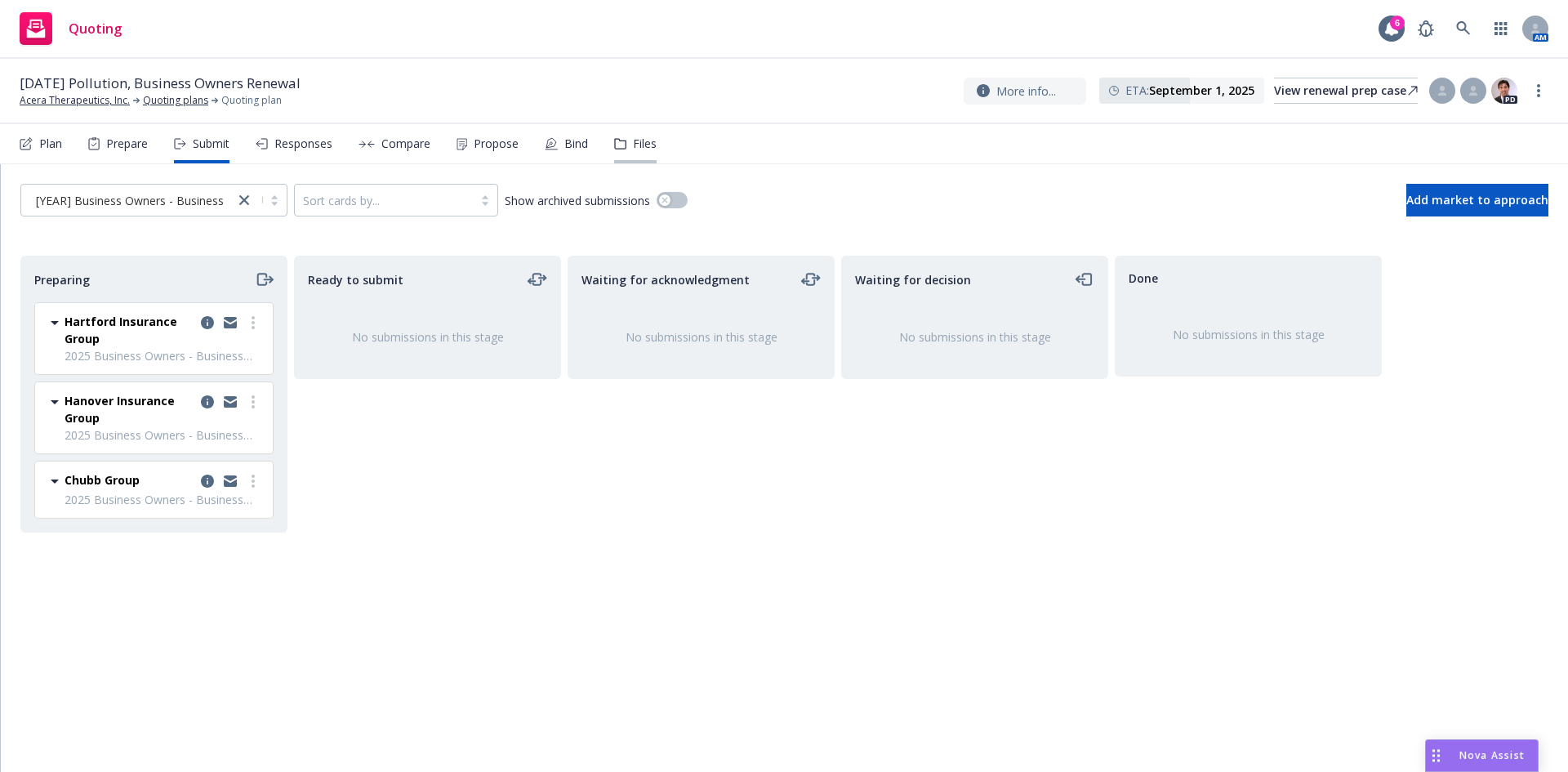 click on "Files" at bounding box center (635, 144) 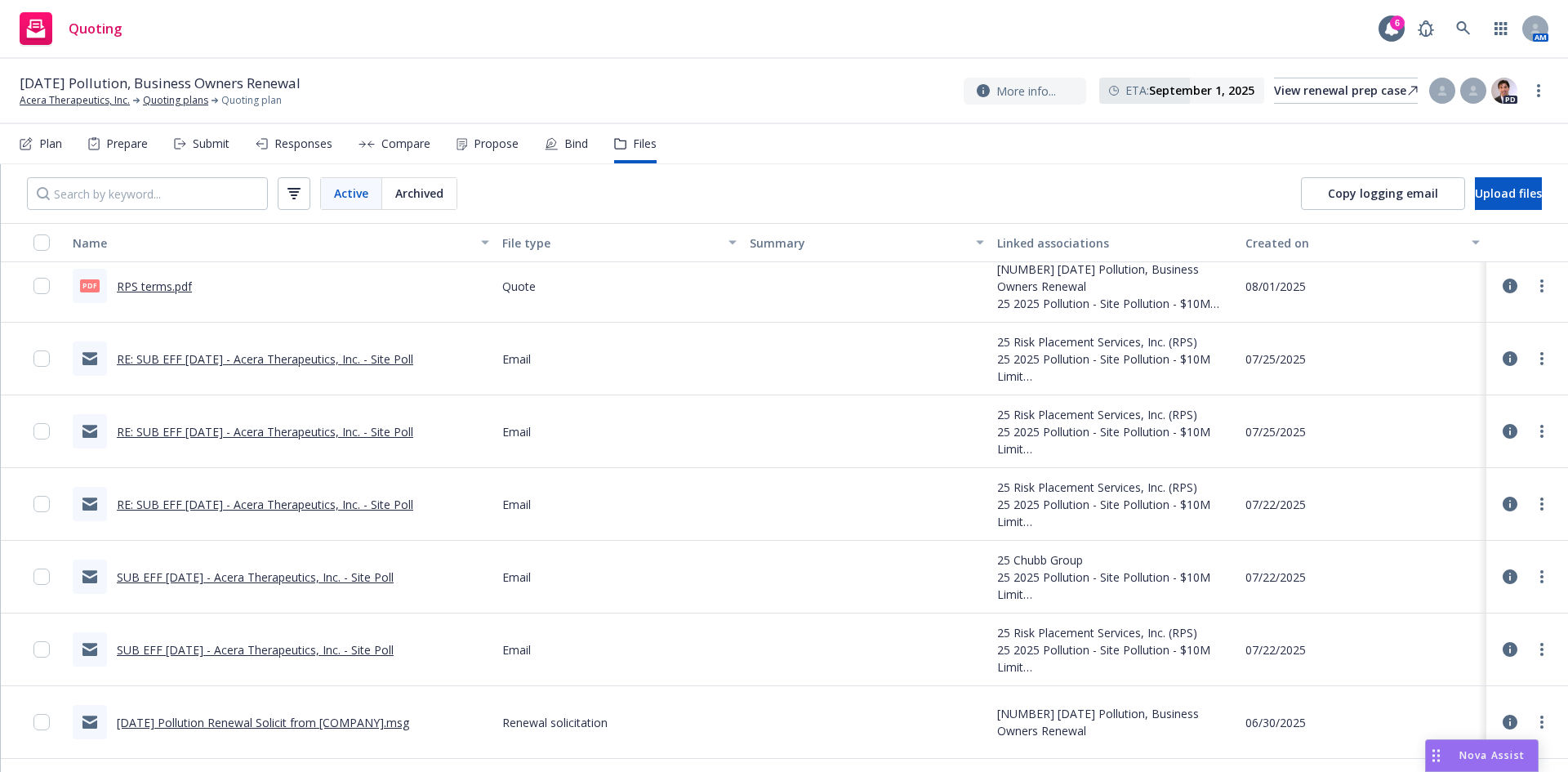 scroll, scrollTop: 281, scrollLeft: 0, axis: vertical 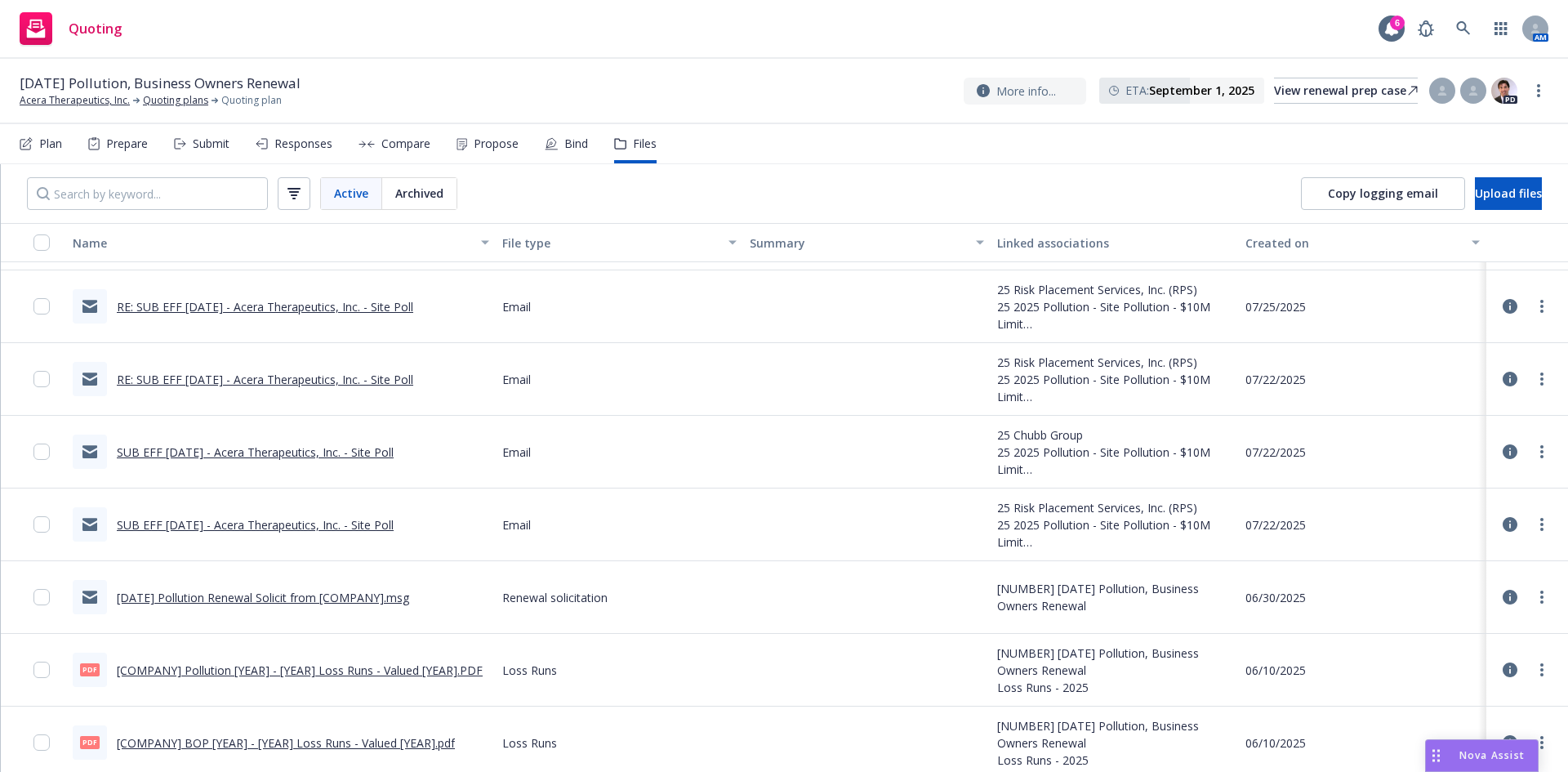 click on "09/01/2025 Pollution Renewal Solicit from Hartford.msg" at bounding box center (263, 597) 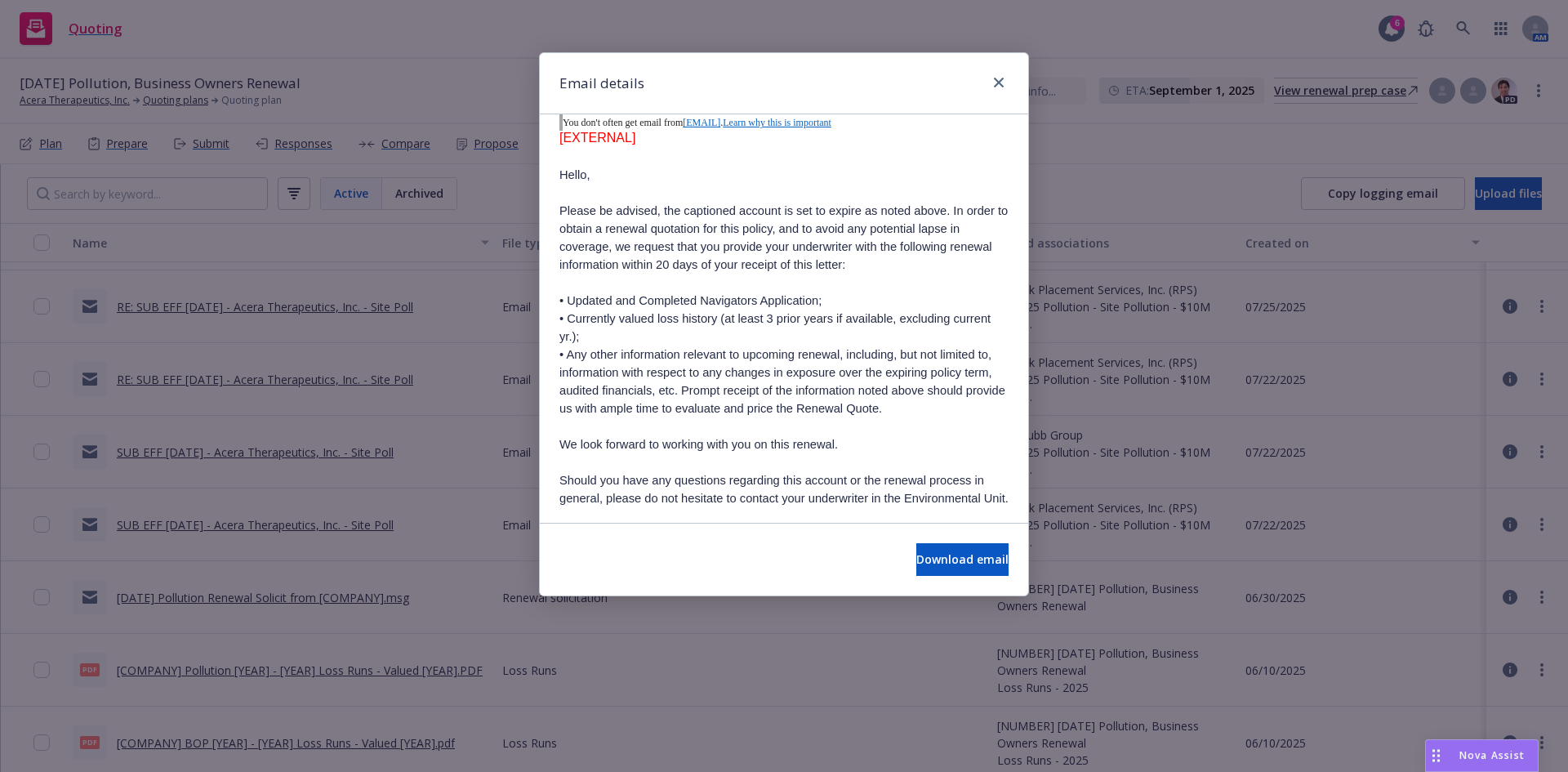 scroll, scrollTop: 572, scrollLeft: 0, axis: vertical 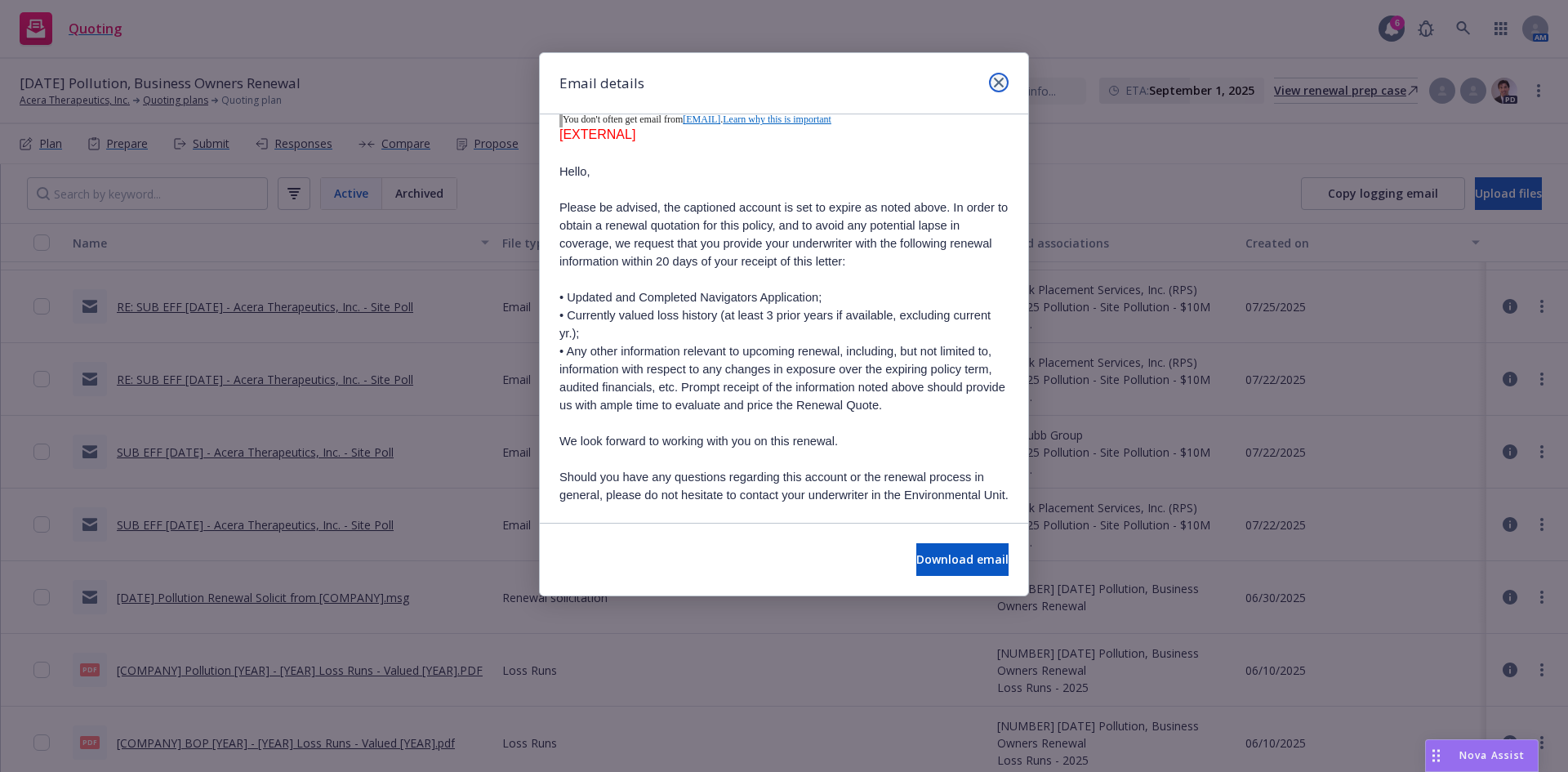 click at bounding box center (999, 83) 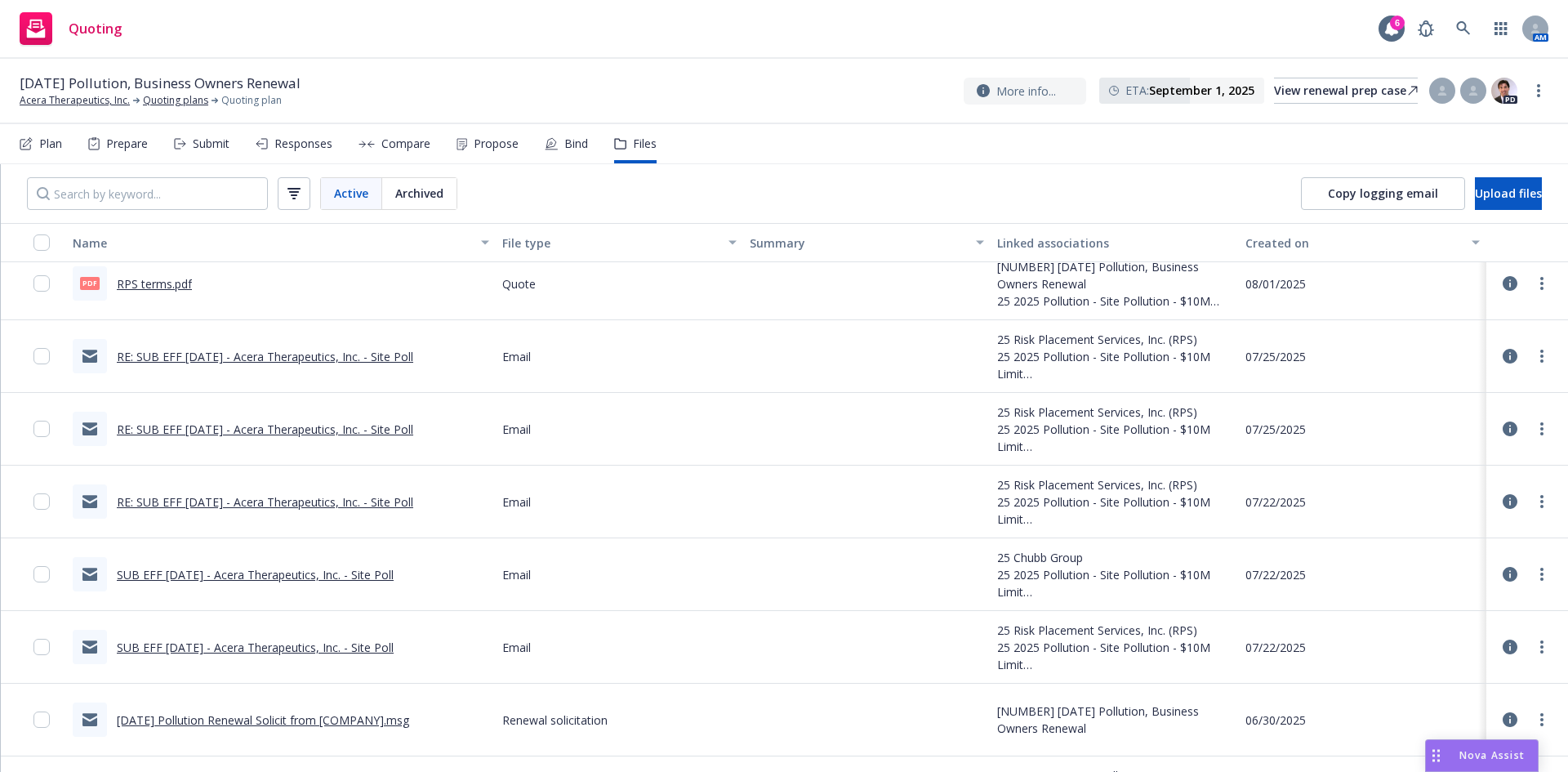 scroll, scrollTop: 245, scrollLeft: 0, axis: vertical 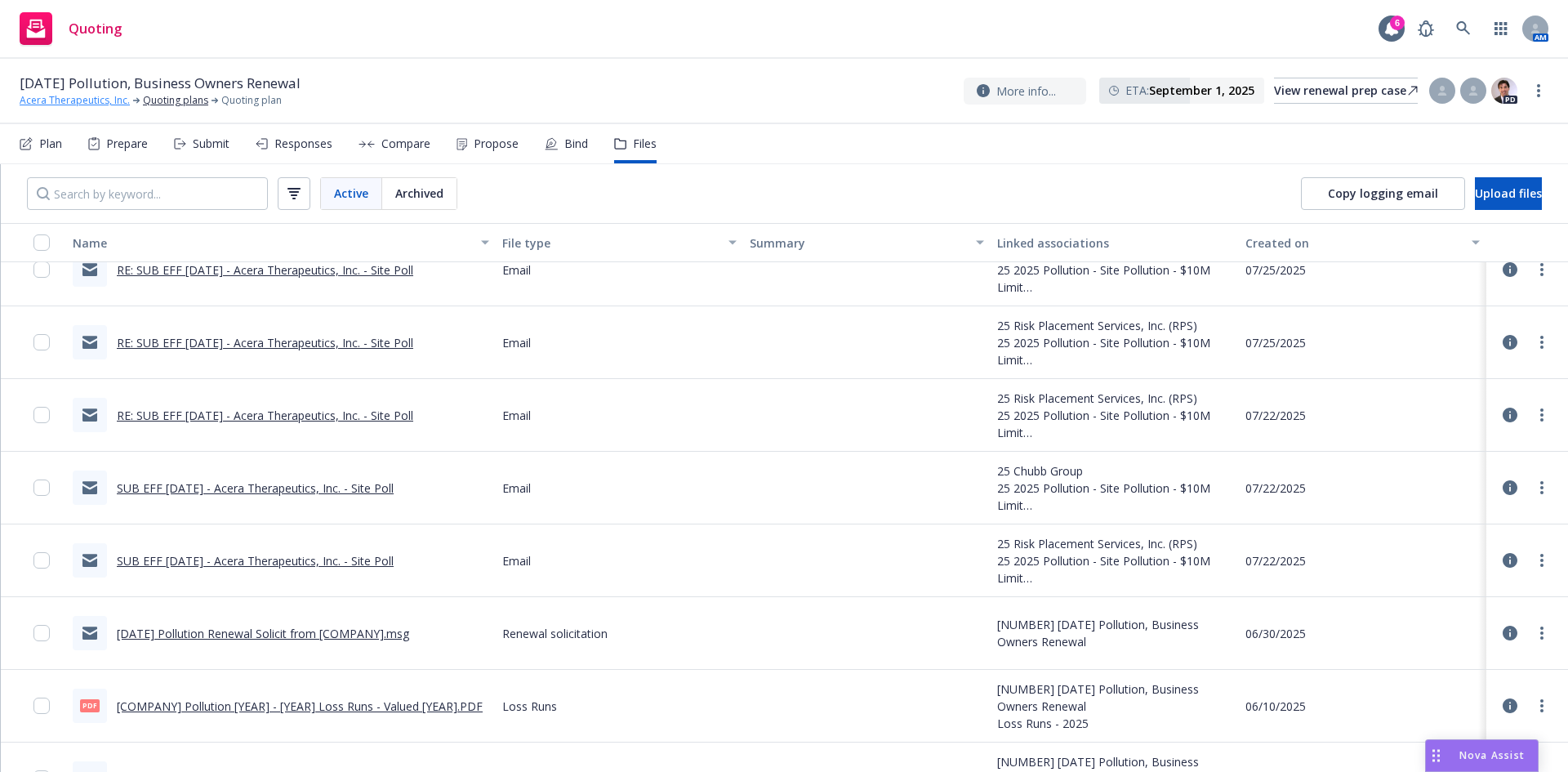 click on "Acera Therapeutics, Inc." at bounding box center [74, 100] 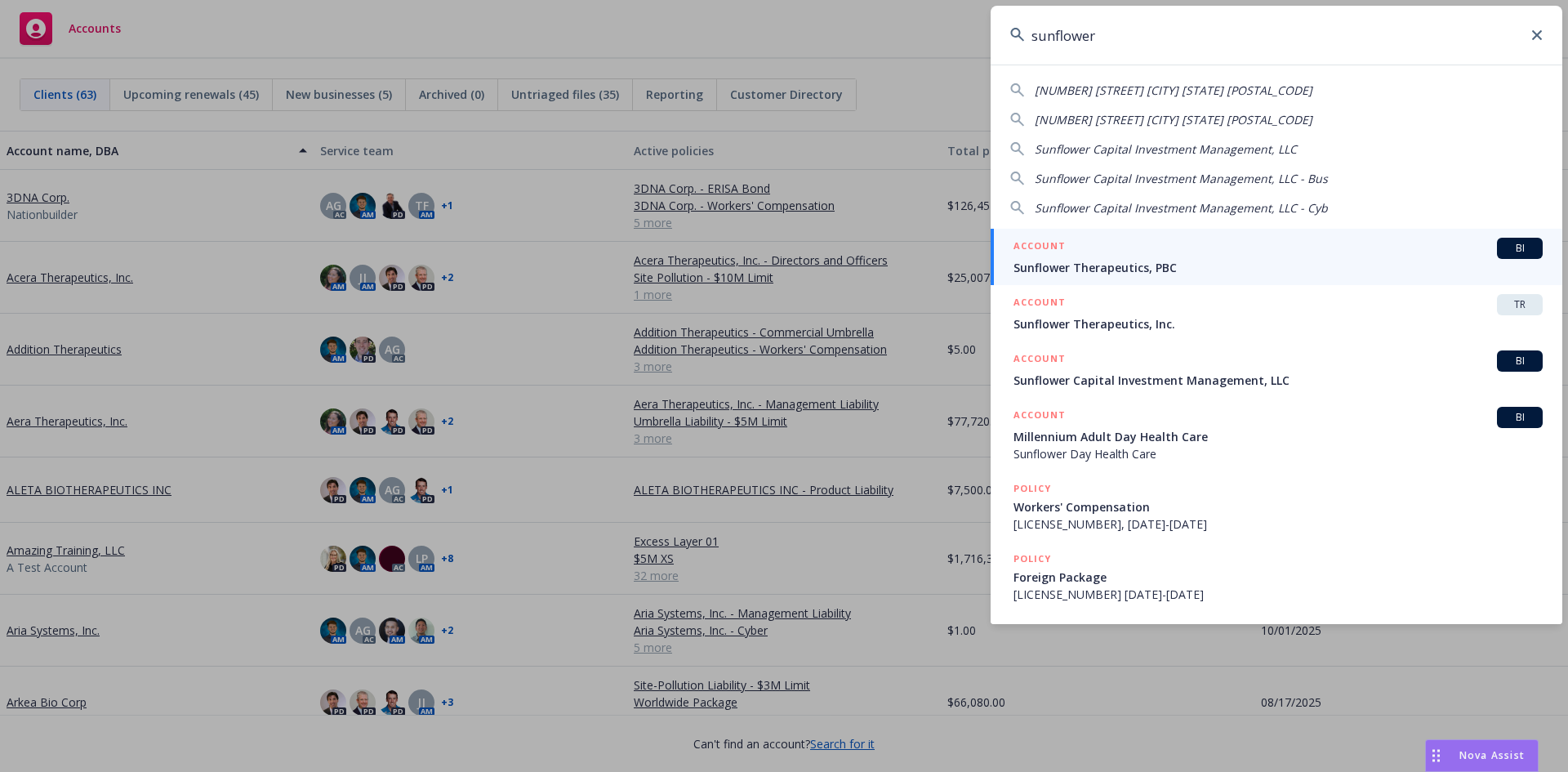 scroll, scrollTop: 0, scrollLeft: 0, axis: both 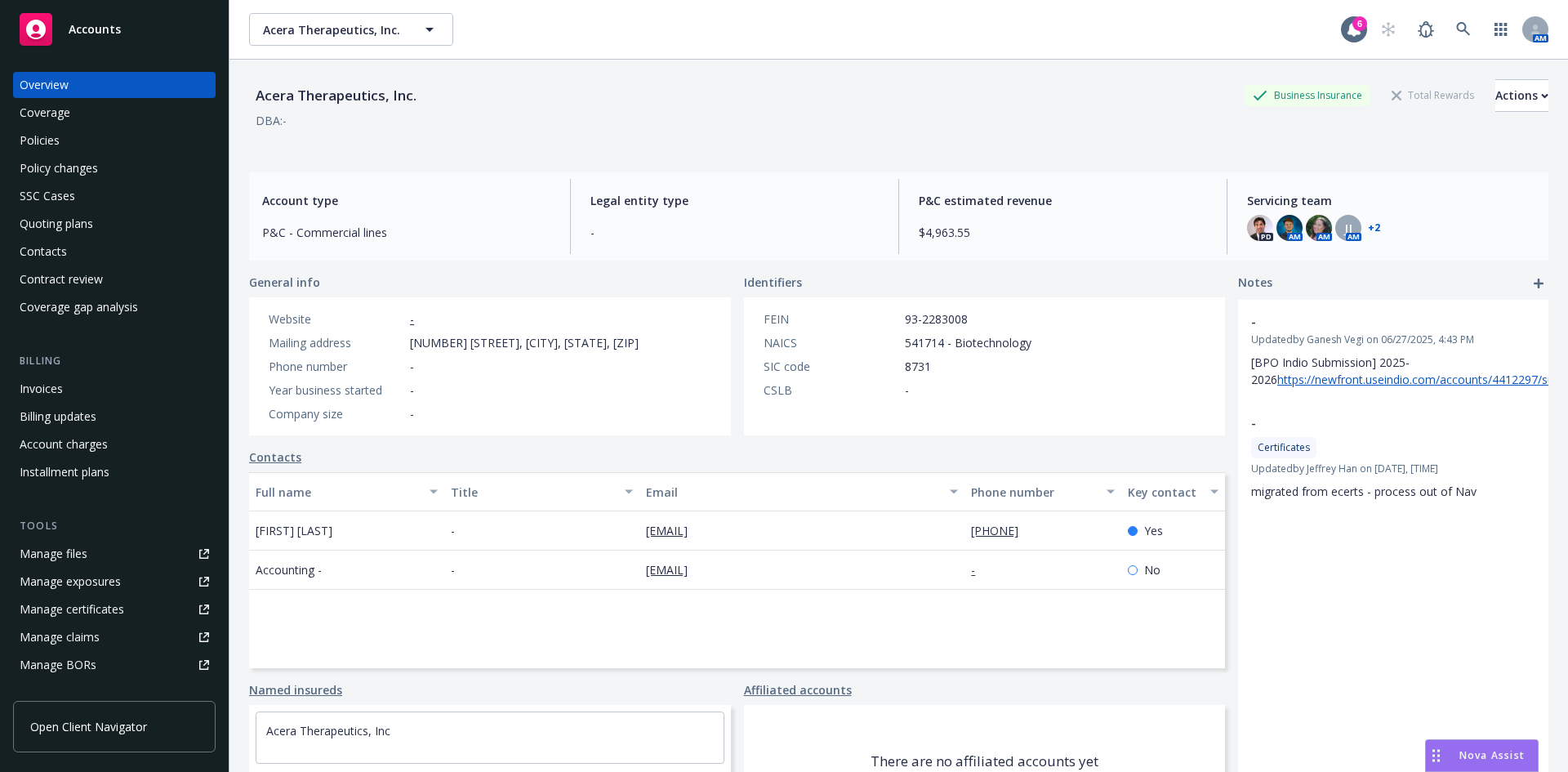 click on "Policies" at bounding box center (114, 141) 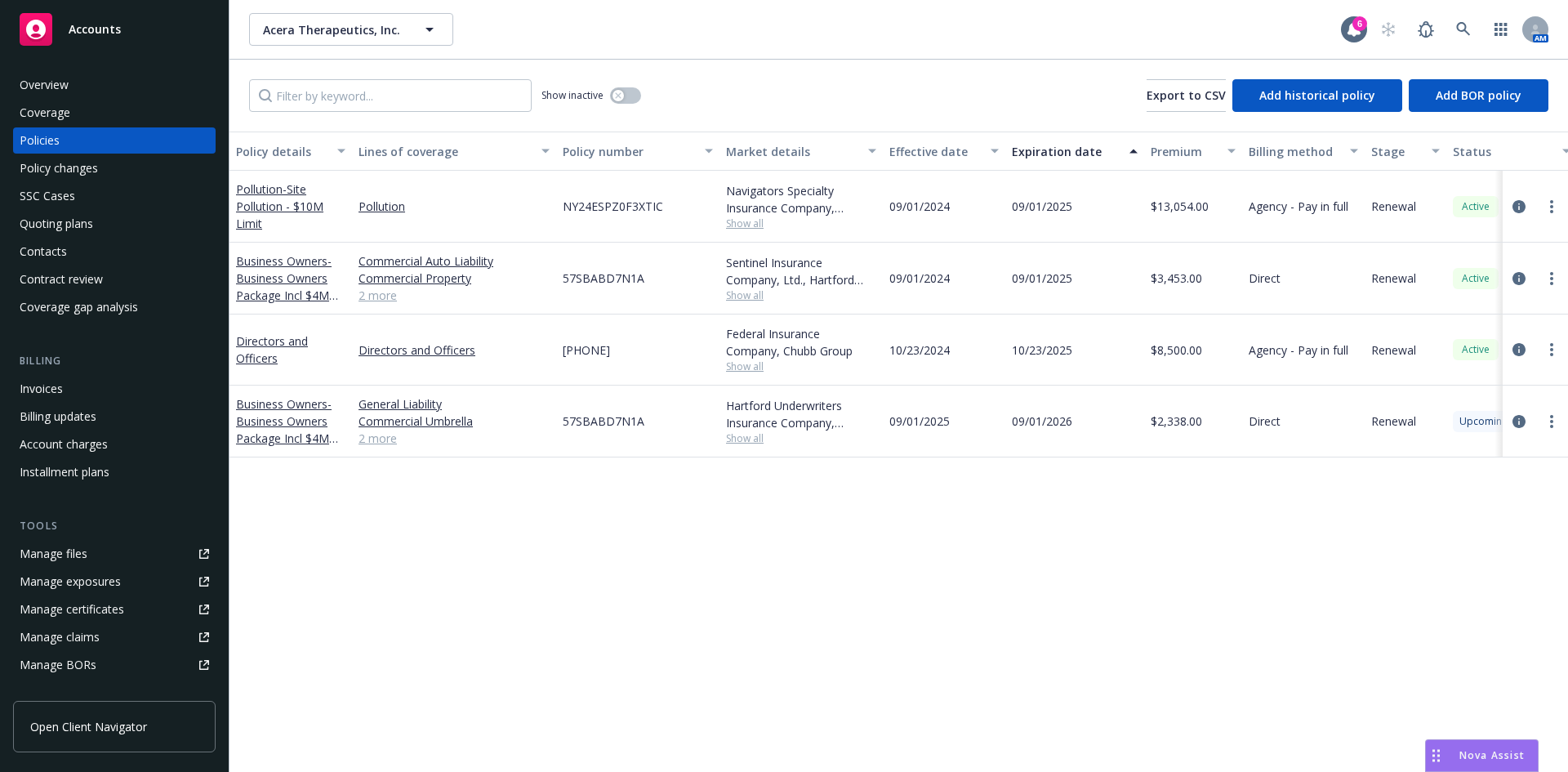 click on "2 more" at bounding box center [454, 295] 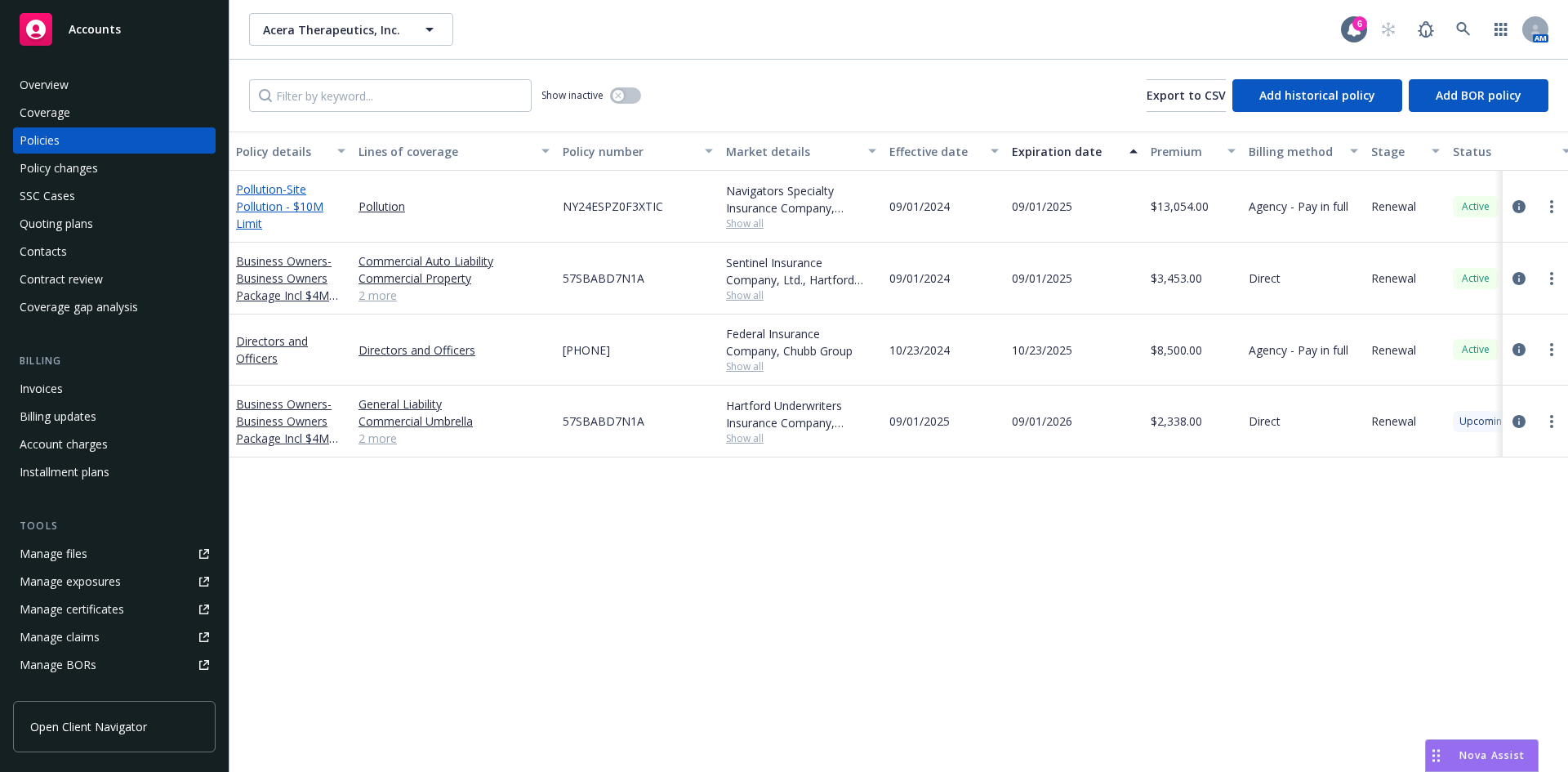 click on "-  Site Pollution - $10M Limit" at bounding box center (279, 206) 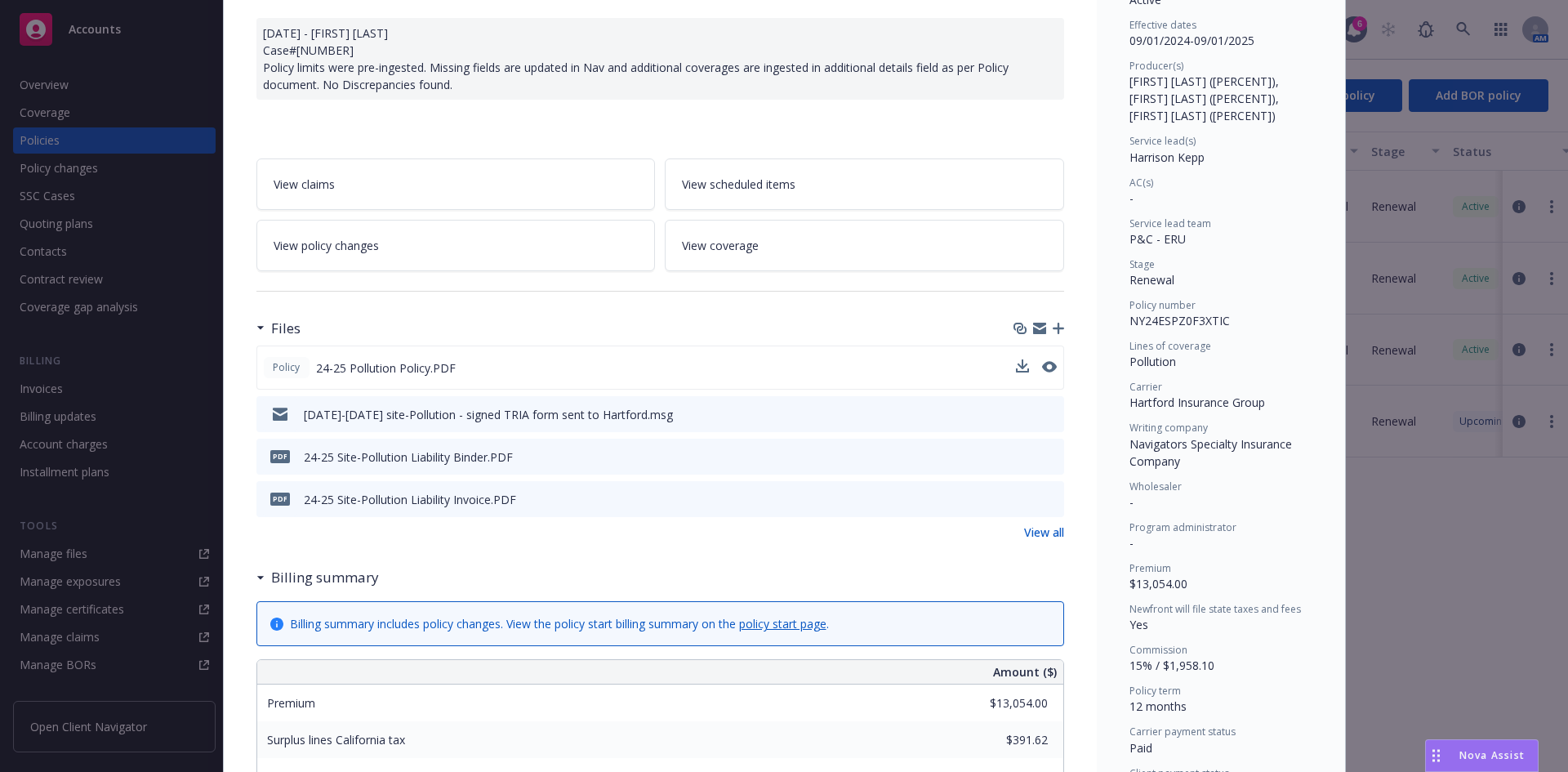 scroll, scrollTop: 163, scrollLeft: 0, axis: vertical 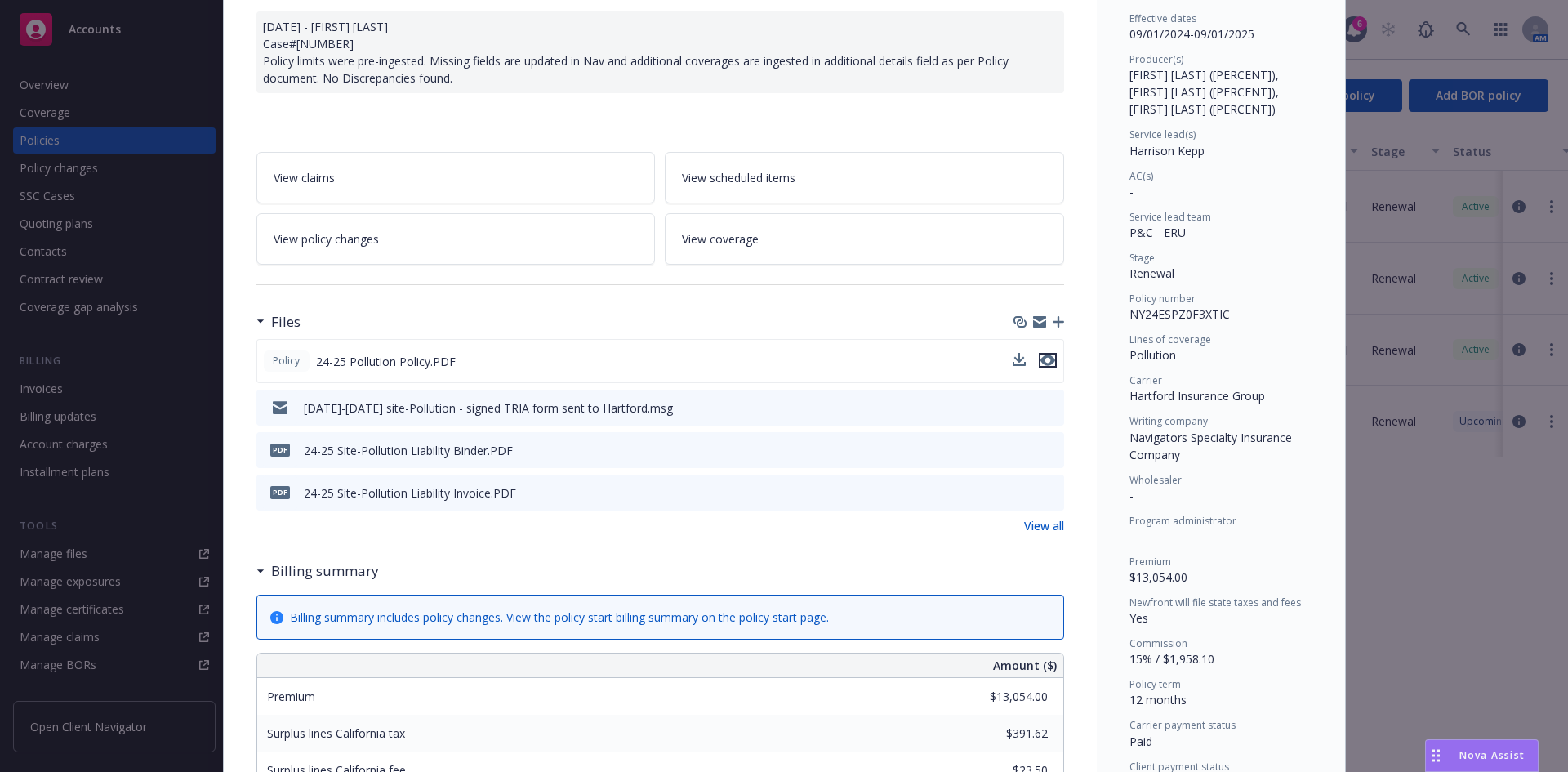 click 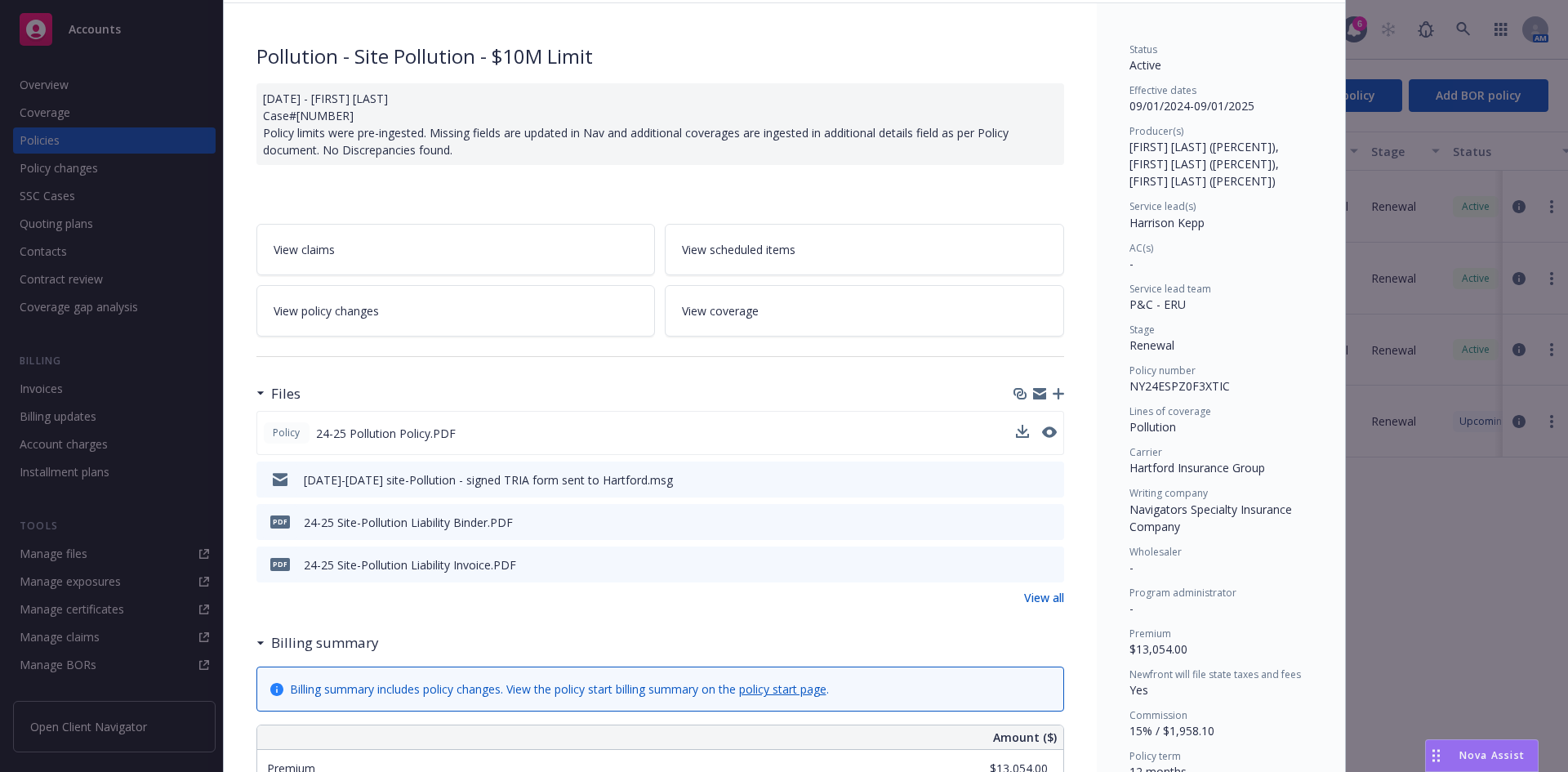 scroll, scrollTop: 0, scrollLeft: 0, axis: both 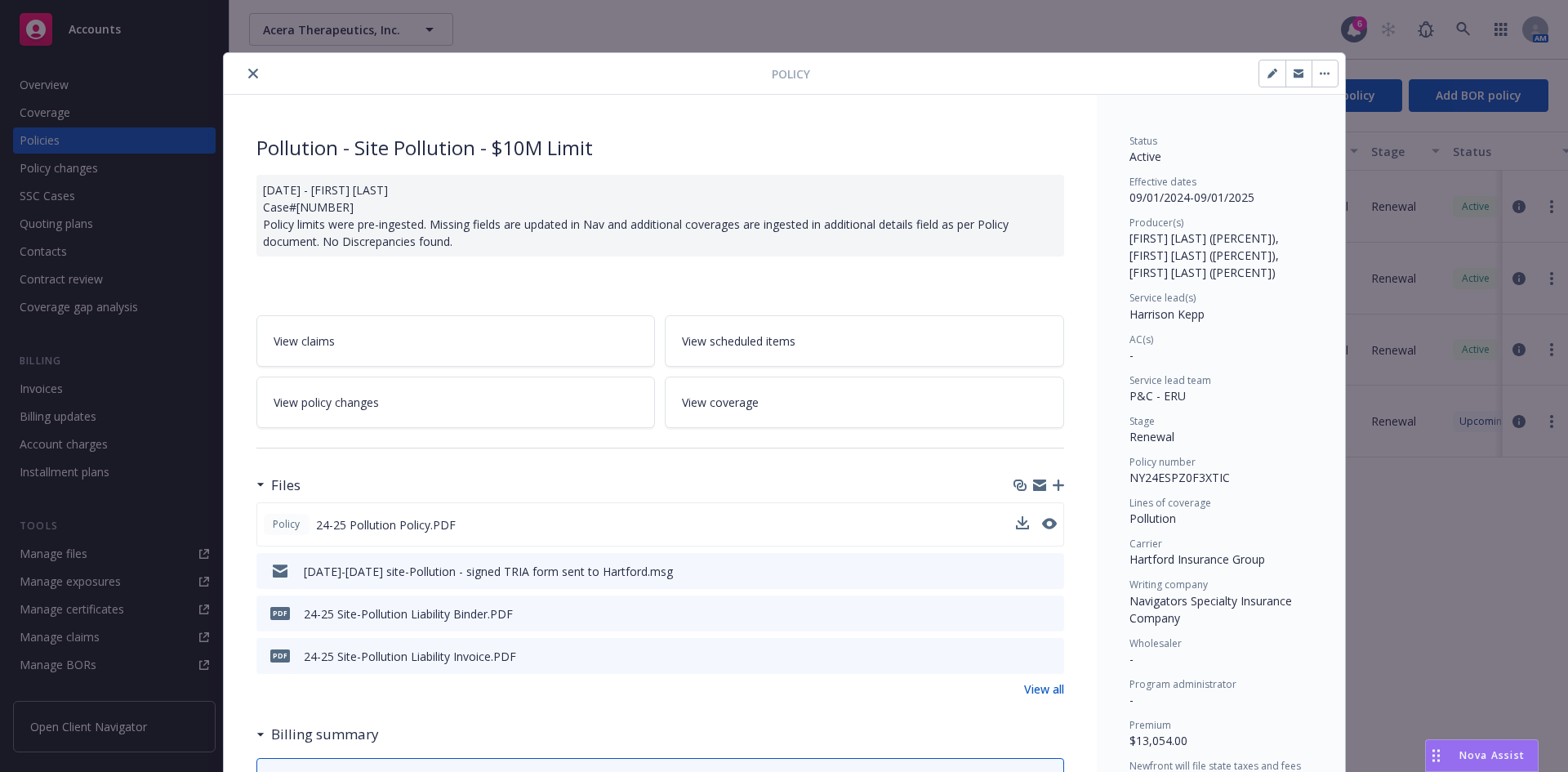 click 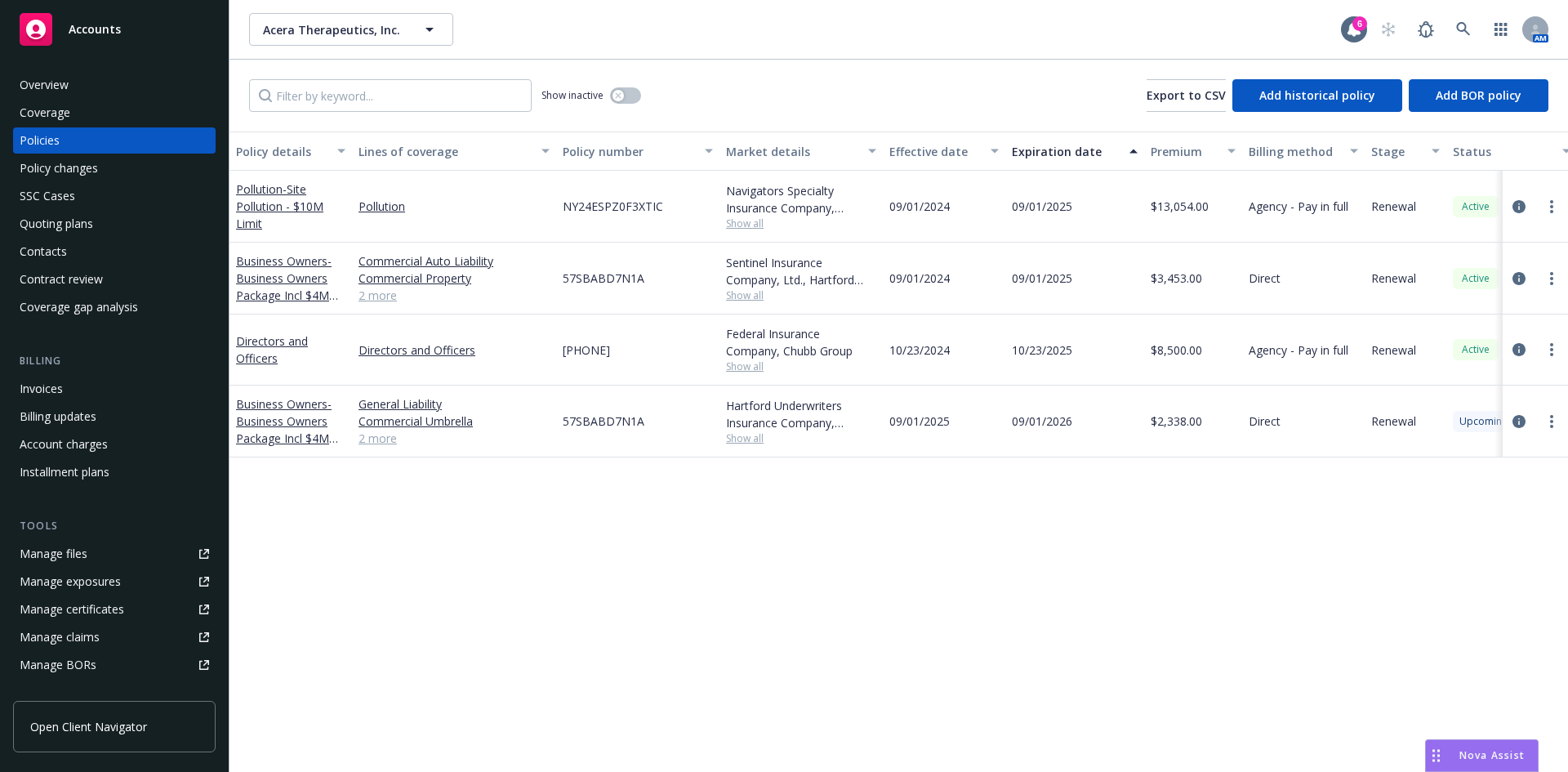 click on "Show all" at bounding box center (801, 366) 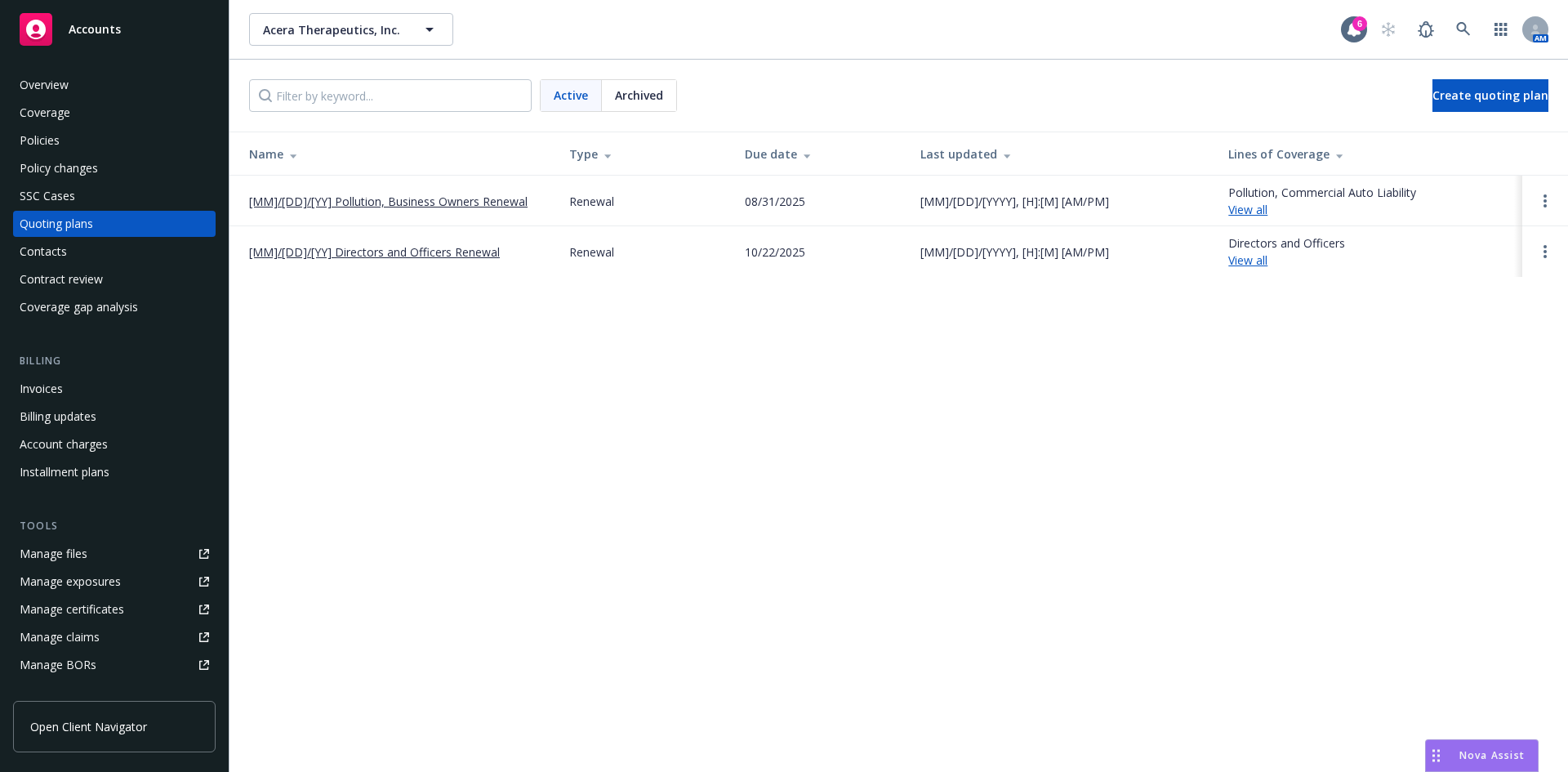 scroll, scrollTop: 0, scrollLeft: 0, axis: both 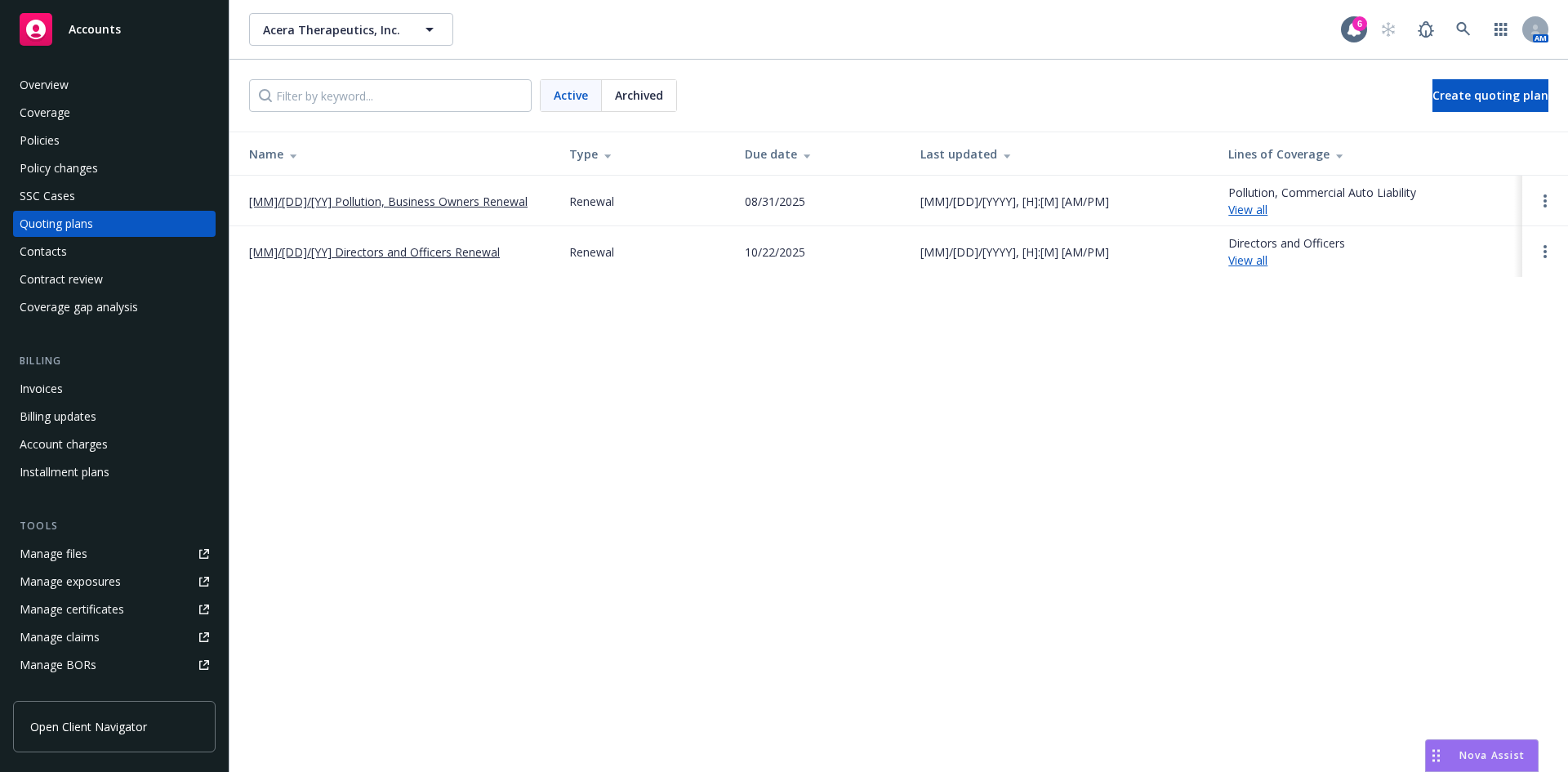 click on "[MM]/[DD]/[YY] Pollution, Business Owners Renewal" at bounding box center (388, 201) 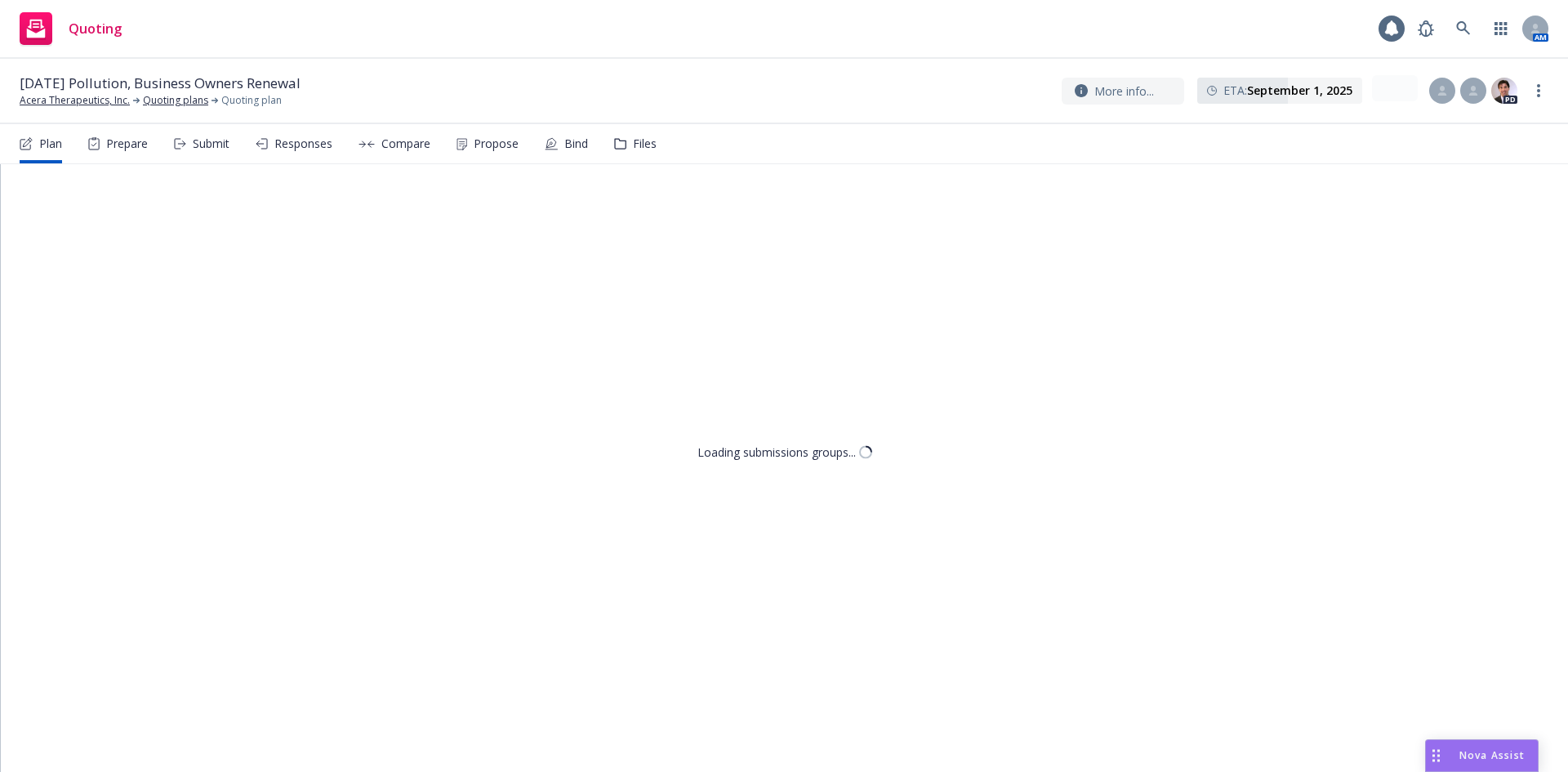 scroll, scrollTop: 0, scrollLeft: 0, axis: both 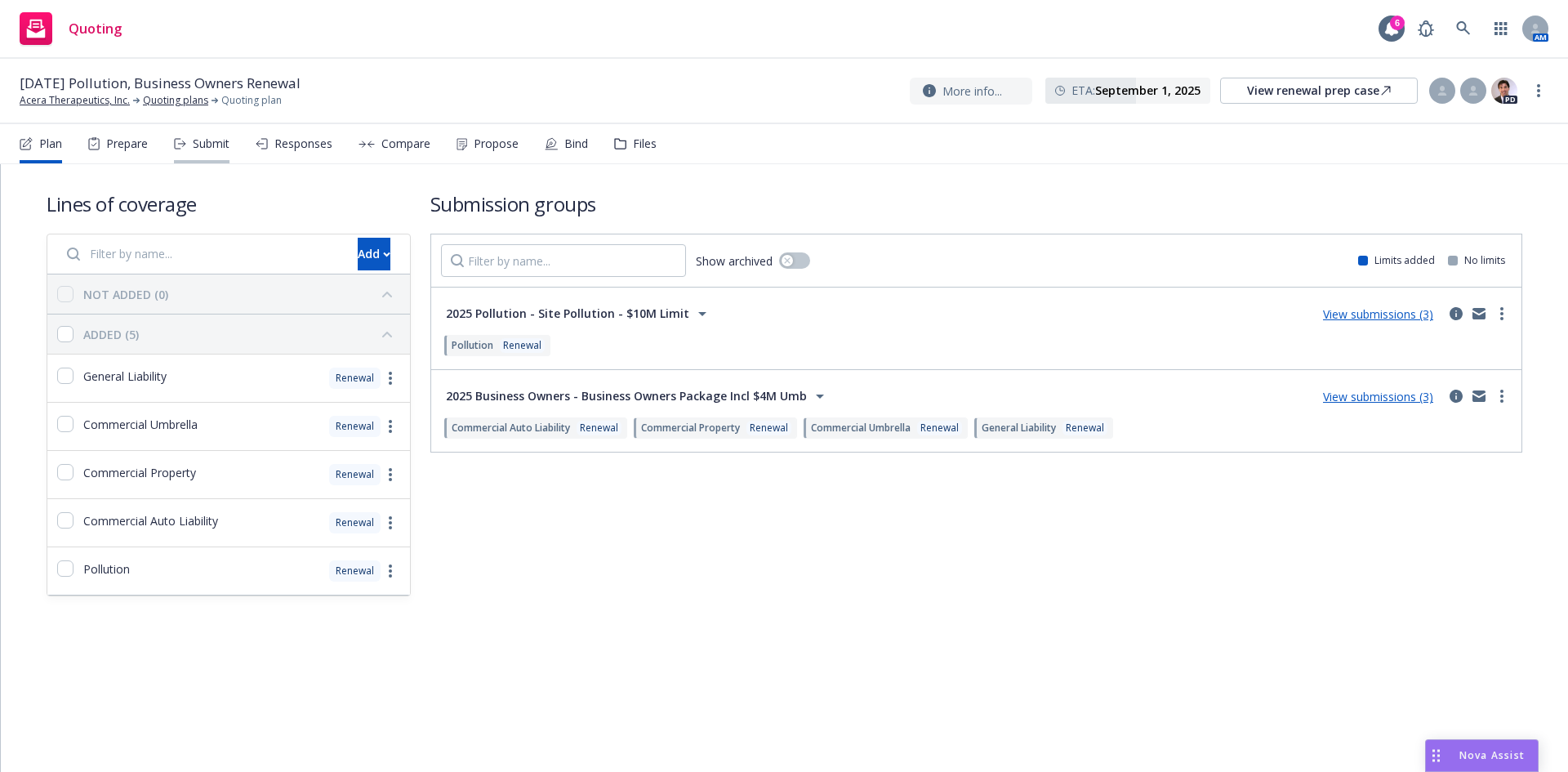 click on "Submit" at bounding box center (202, 144) 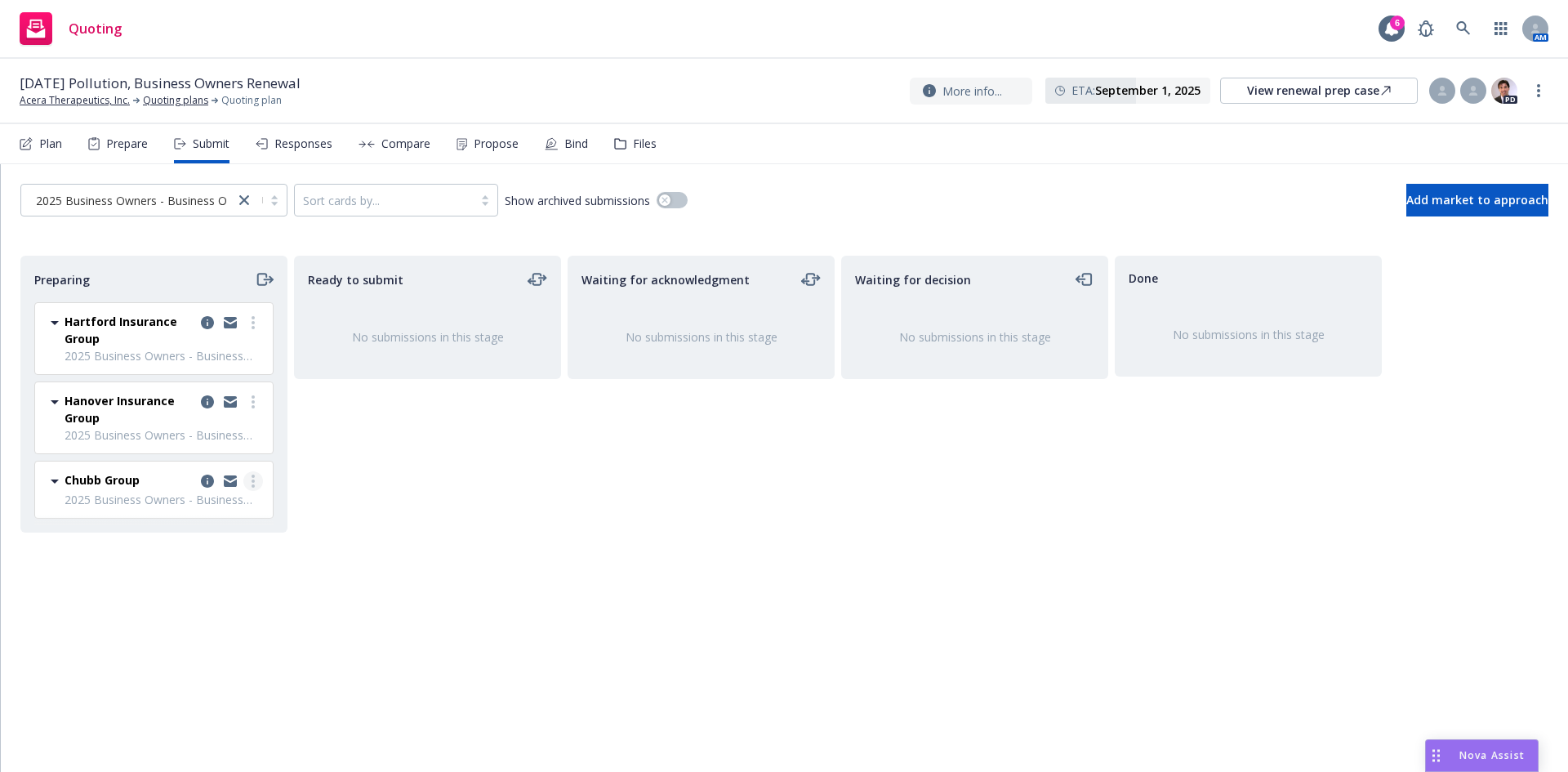 click at bounding box center [253, 481] 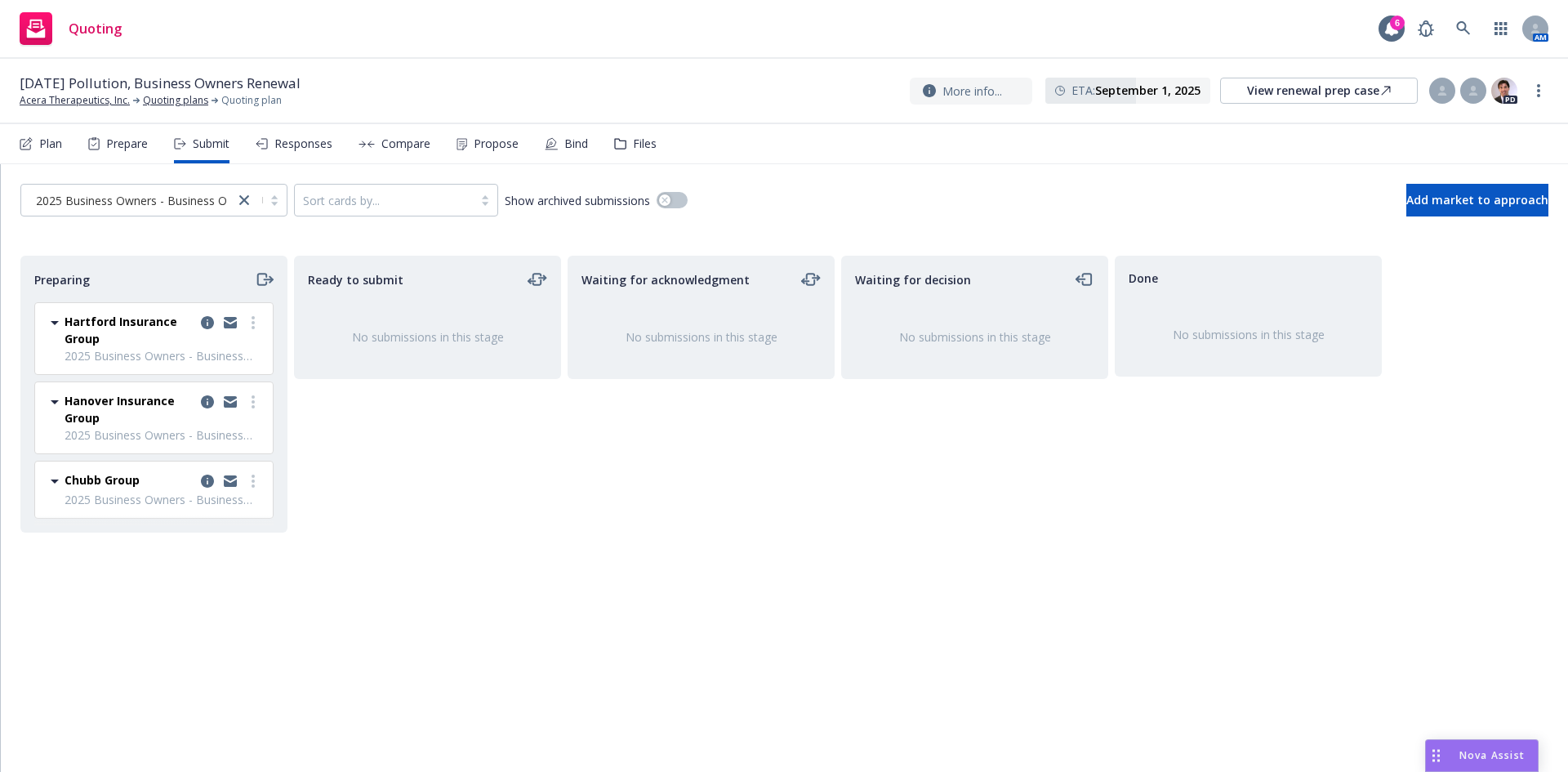 click on "Chubb Group" at bounding box center [102, 480] 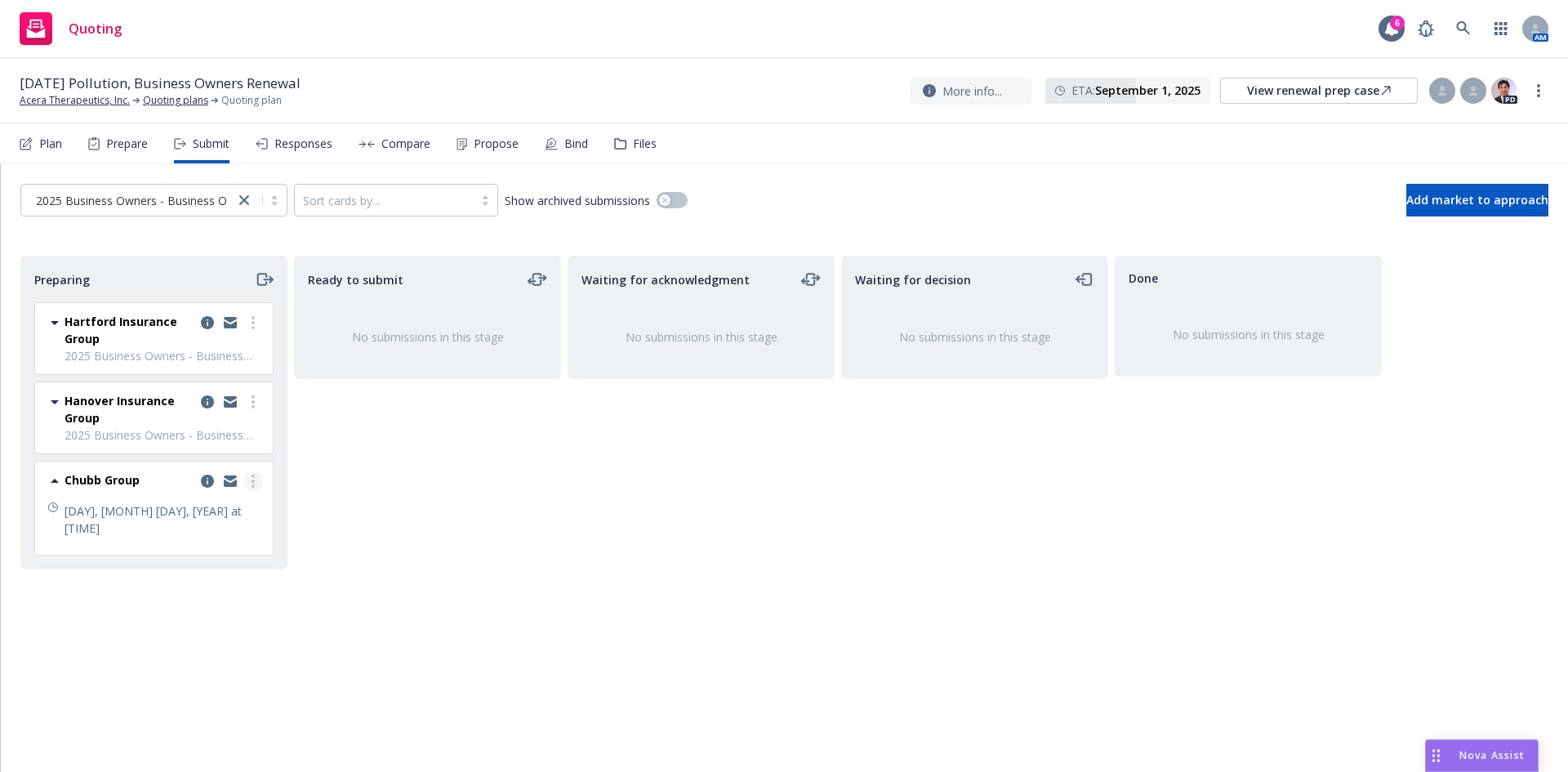 click 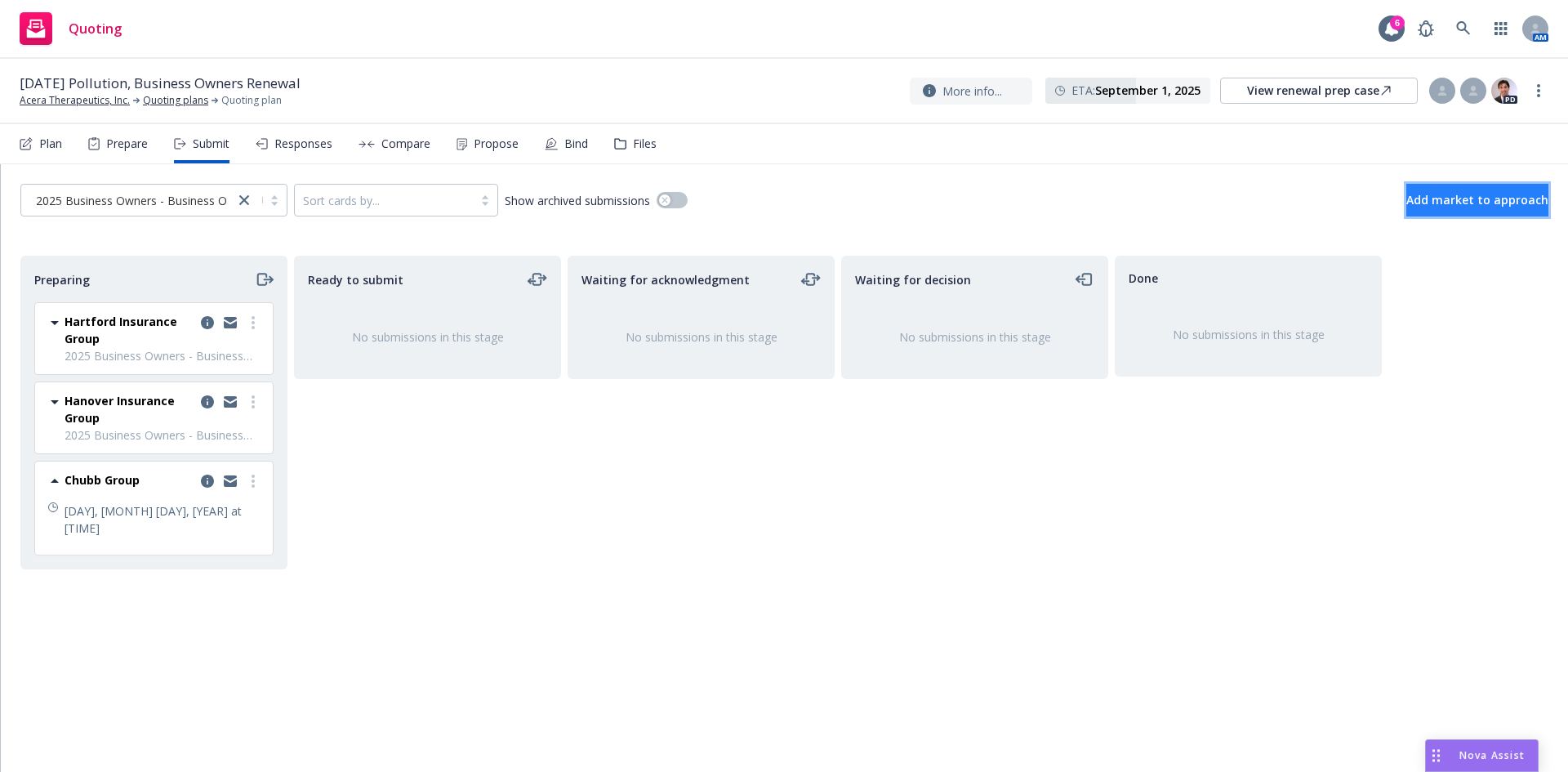 click on "Add market to approach" at bounding box center (1477, 199) 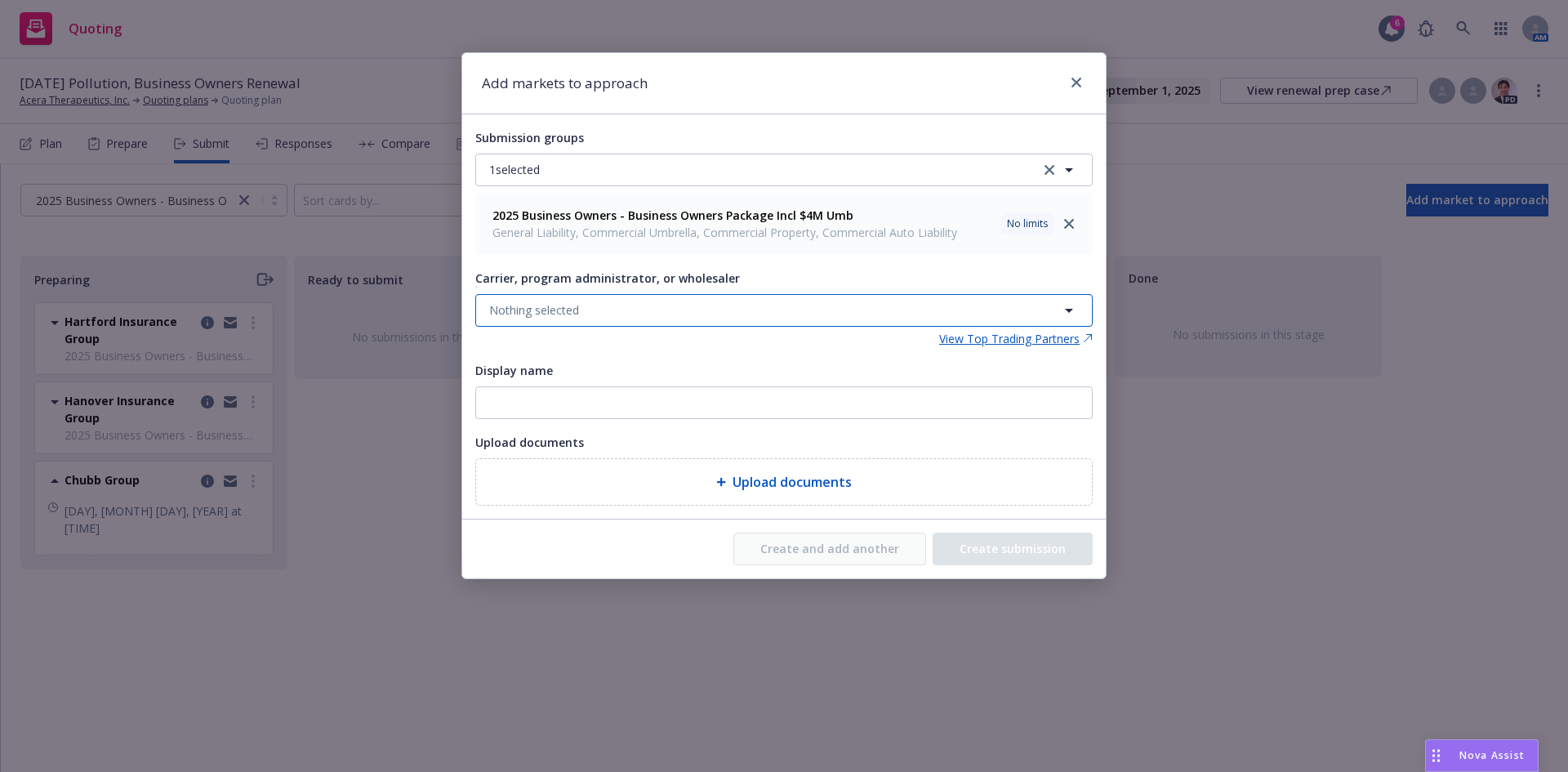 click on "Nothing selected" at bounding box center [784, 310] 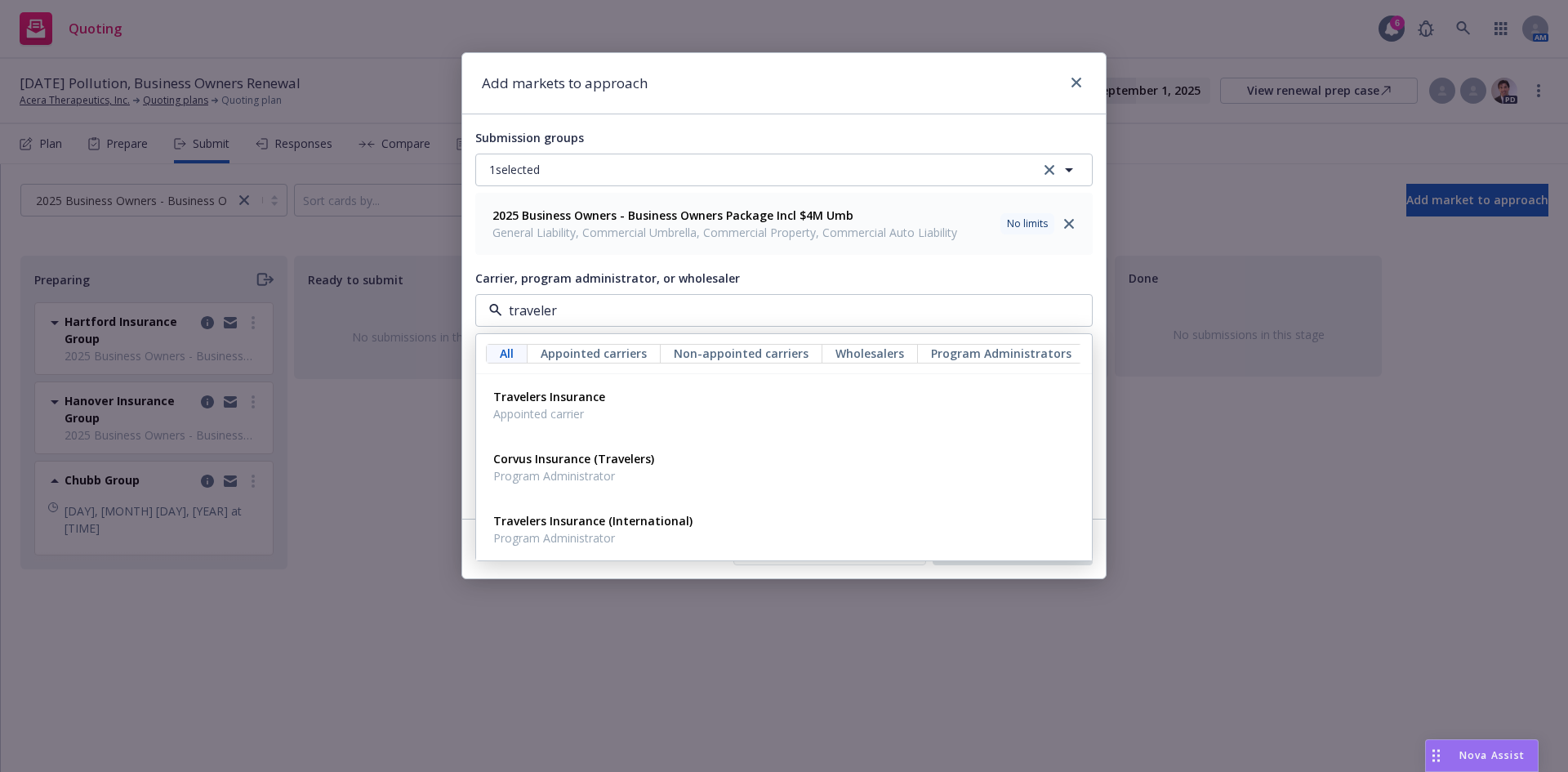 type on "travelers" 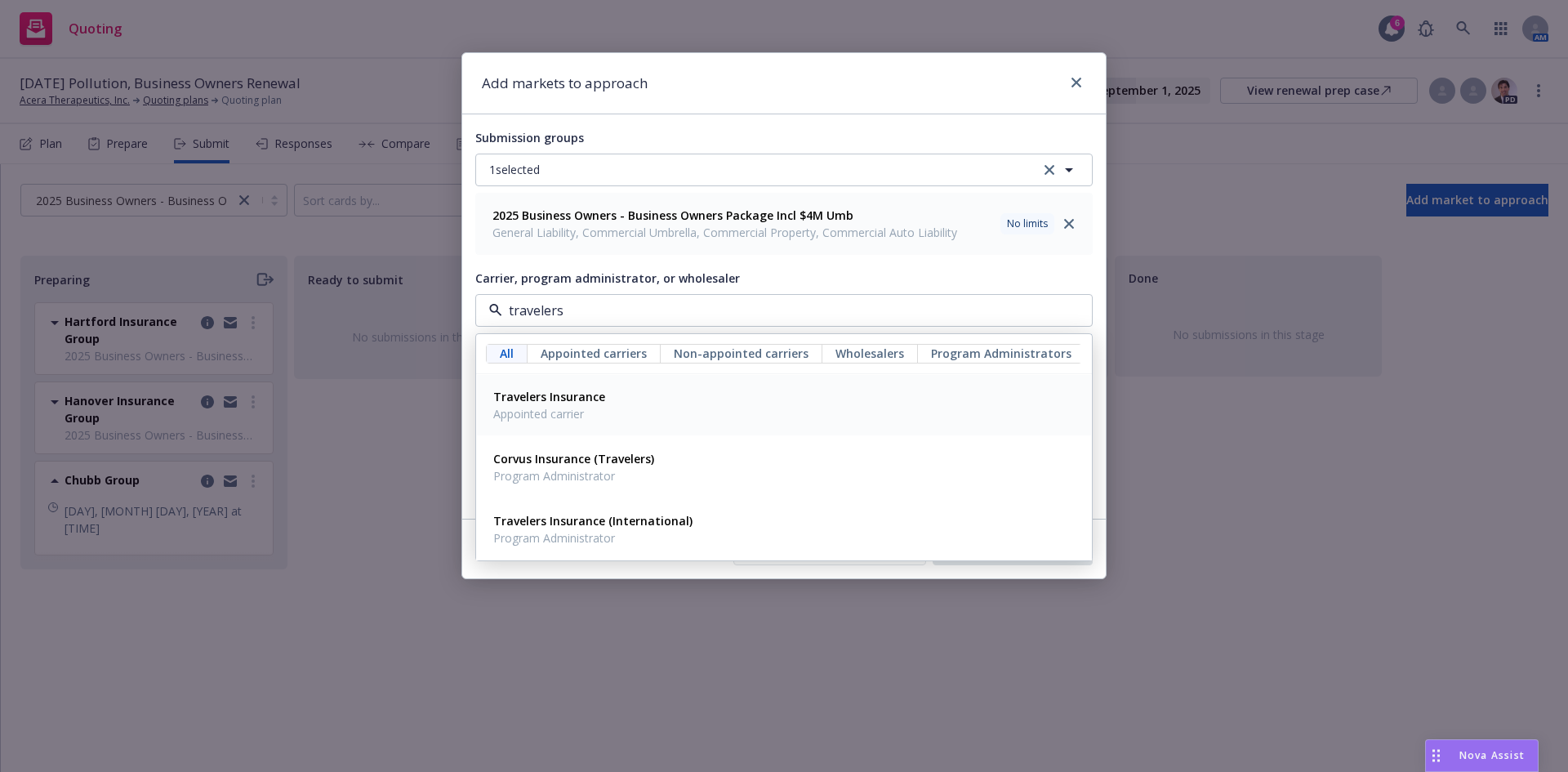 click on "Travelers Insurance Appointed carrier" at bounding box center (784, 405) 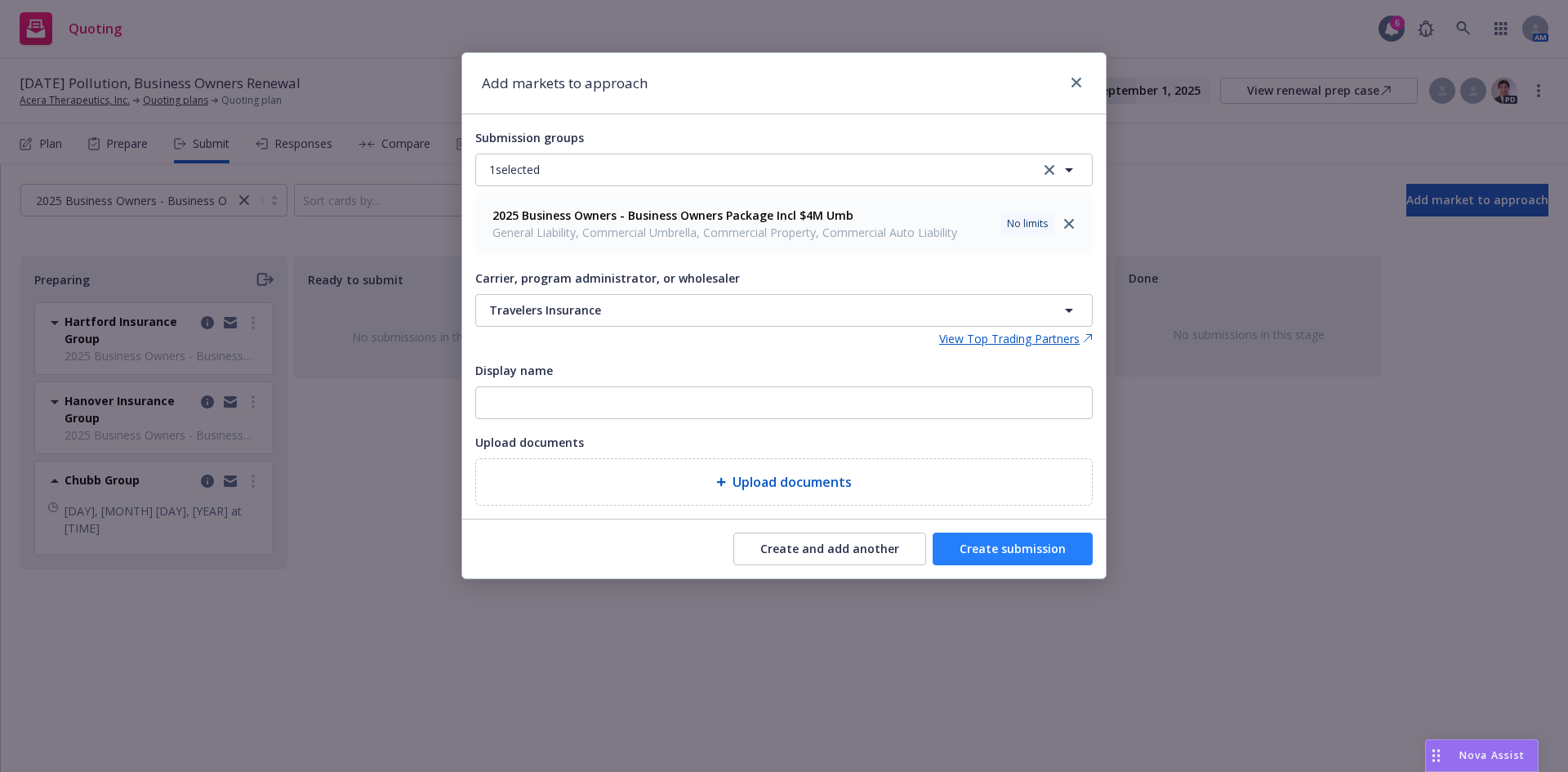 click on "Create submission" at bounding box center (1013, 549) 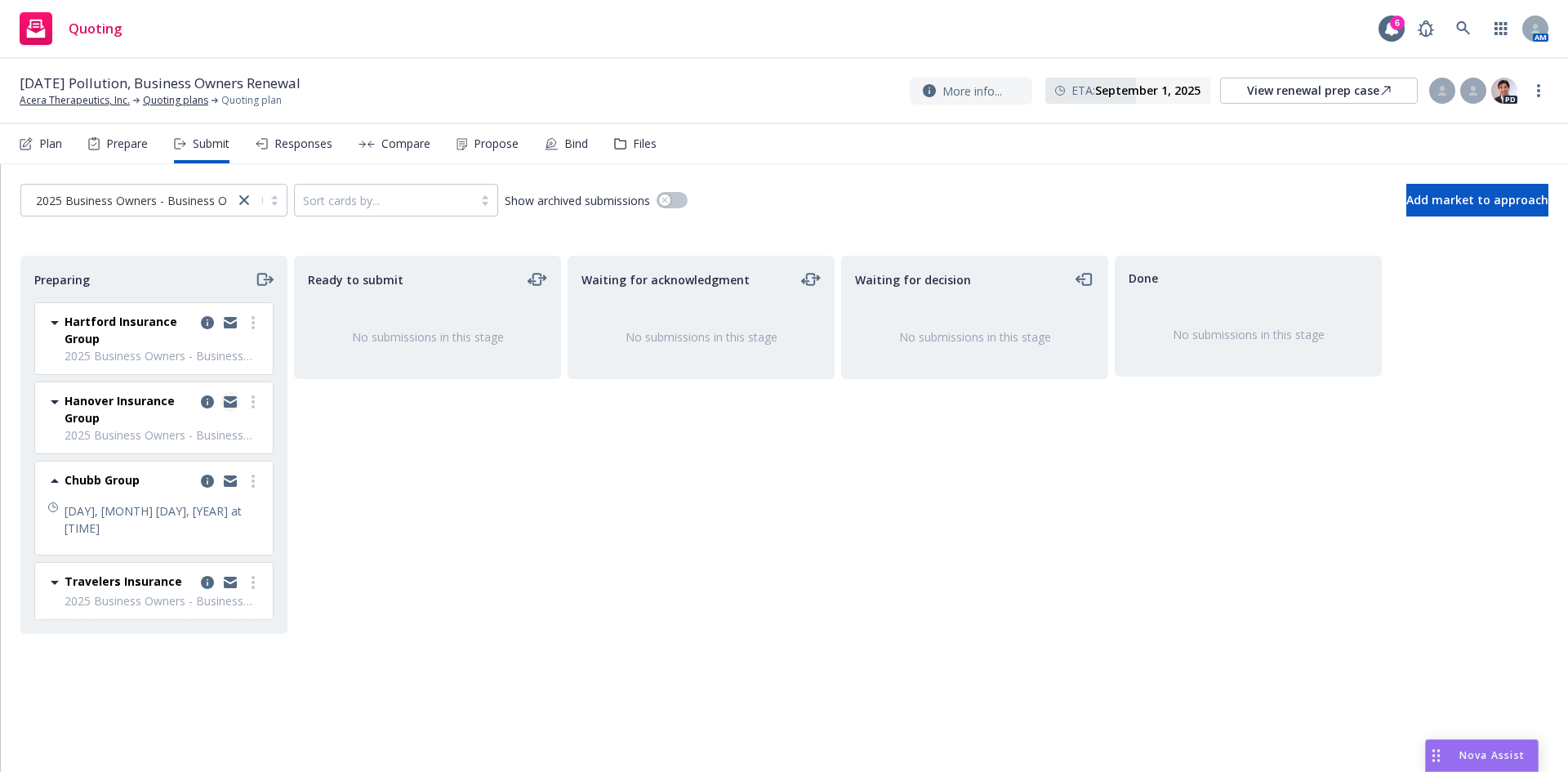 click 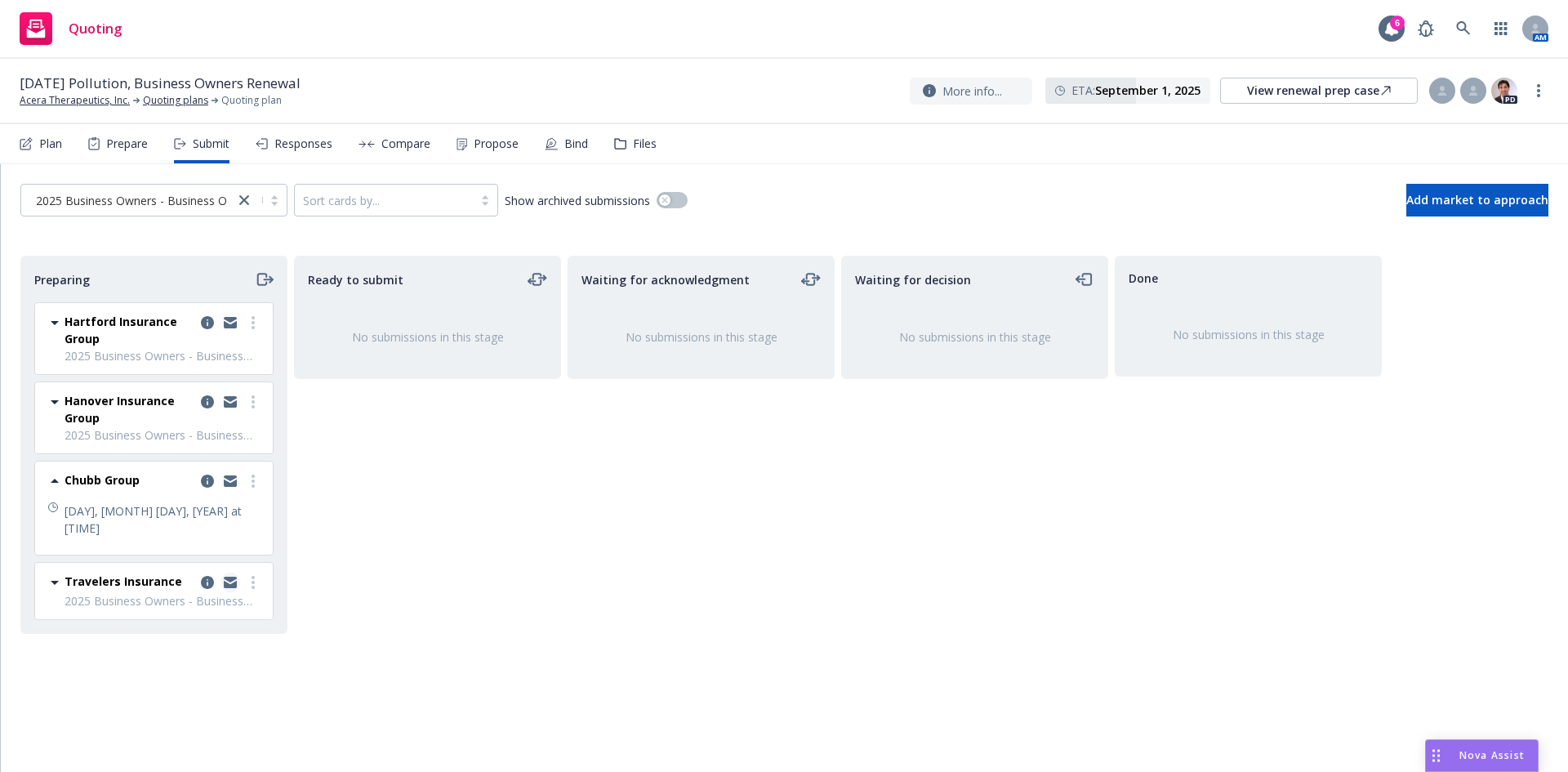 click at bounding box center (230, 582) 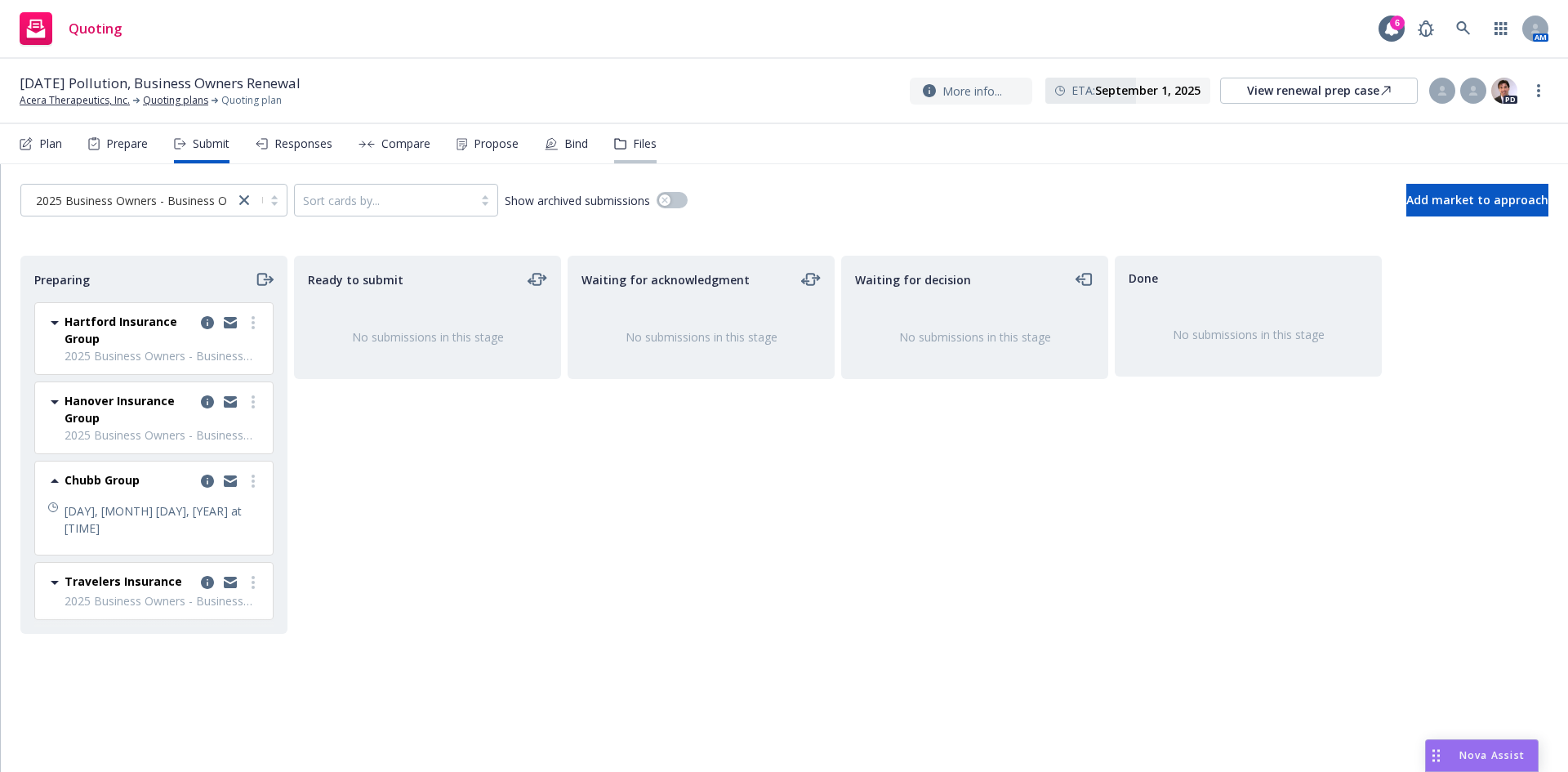click on "Files" at bounding box center (635, 144) 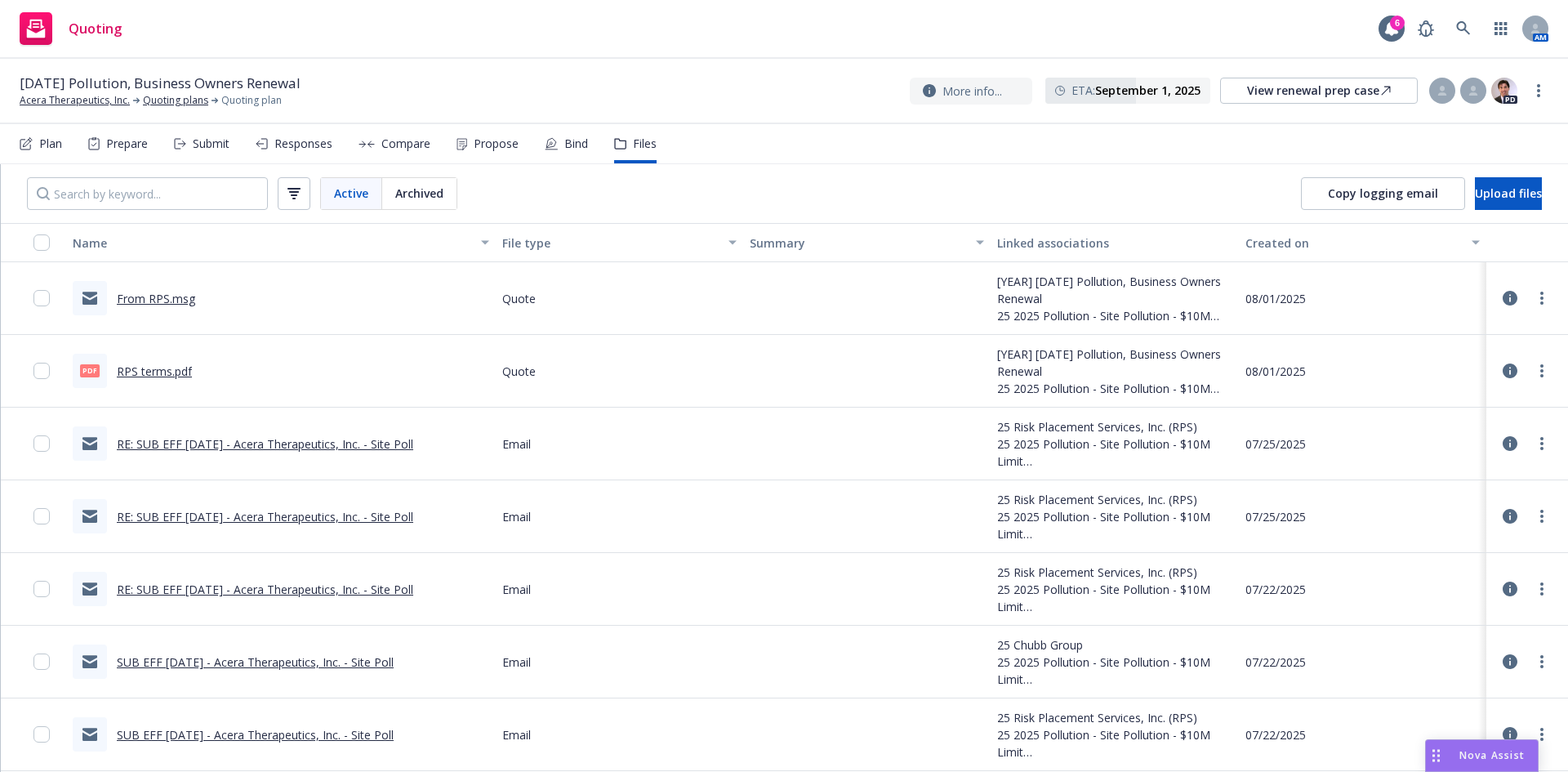 scroll, scrollTop: 0, scrollLeft: 0, axis: both 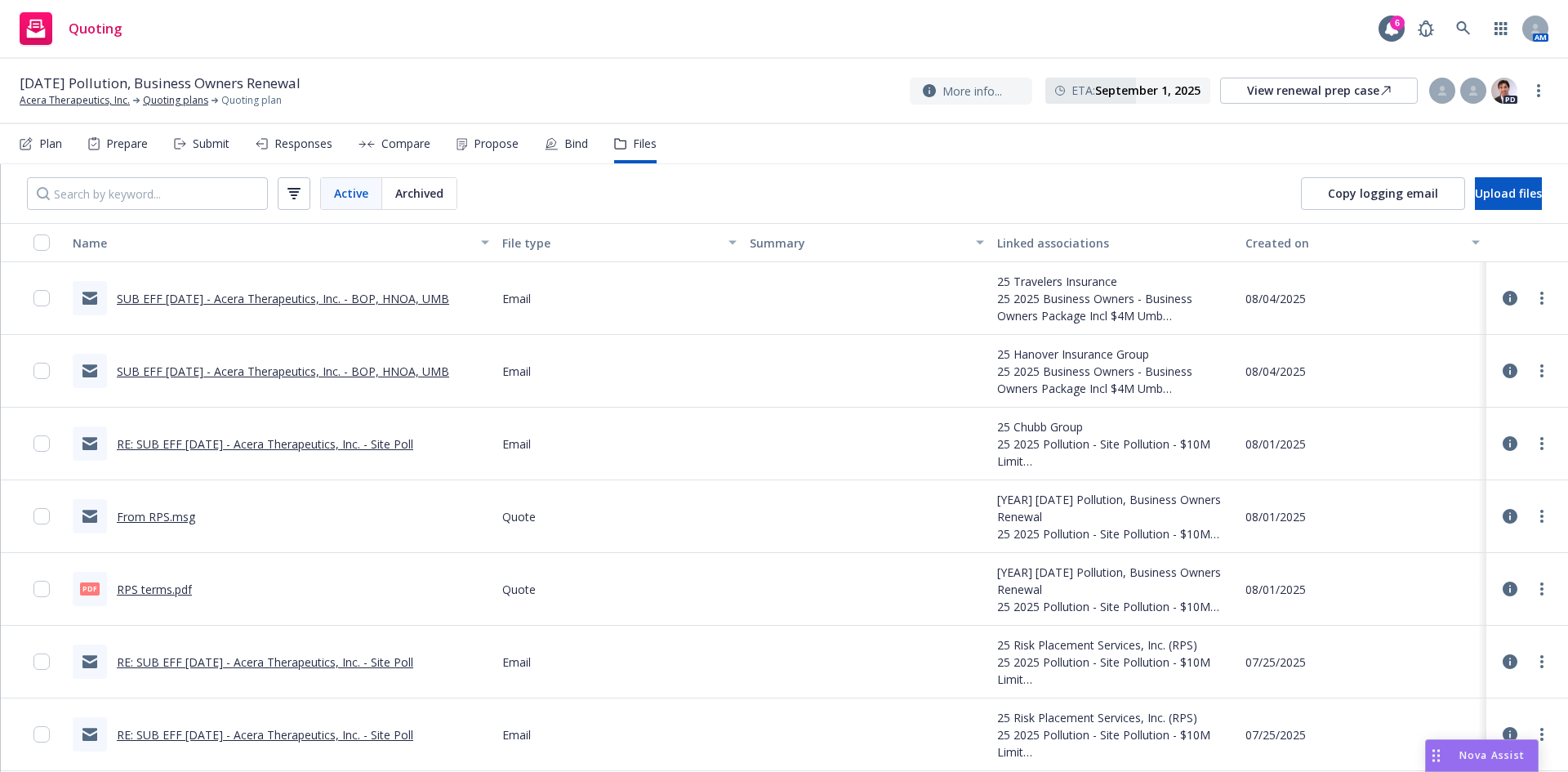 click on "RPS terms.pdf" at bounding box center [154, 589] 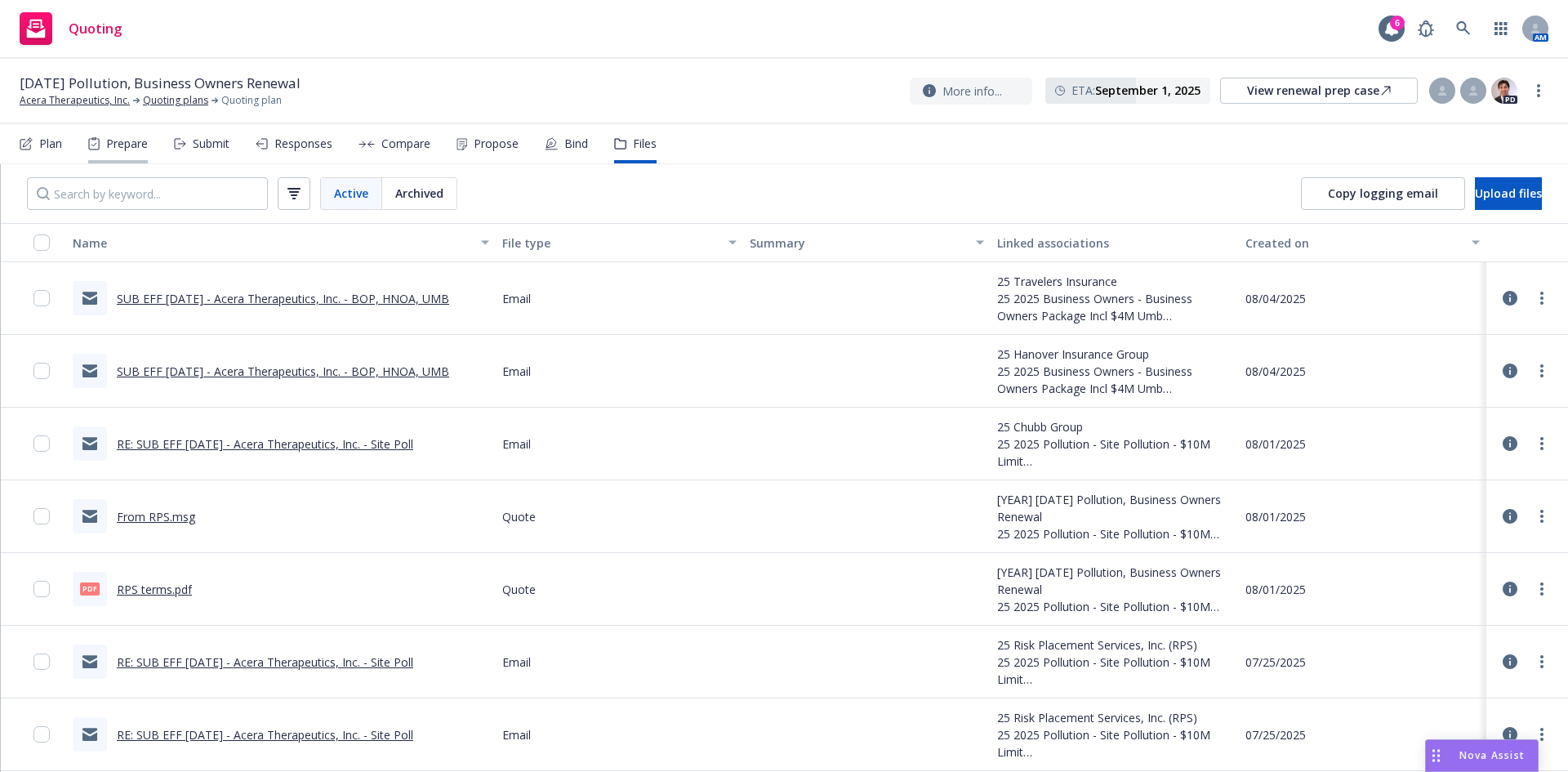click on "Prepare" at bounding box center (127, 144) 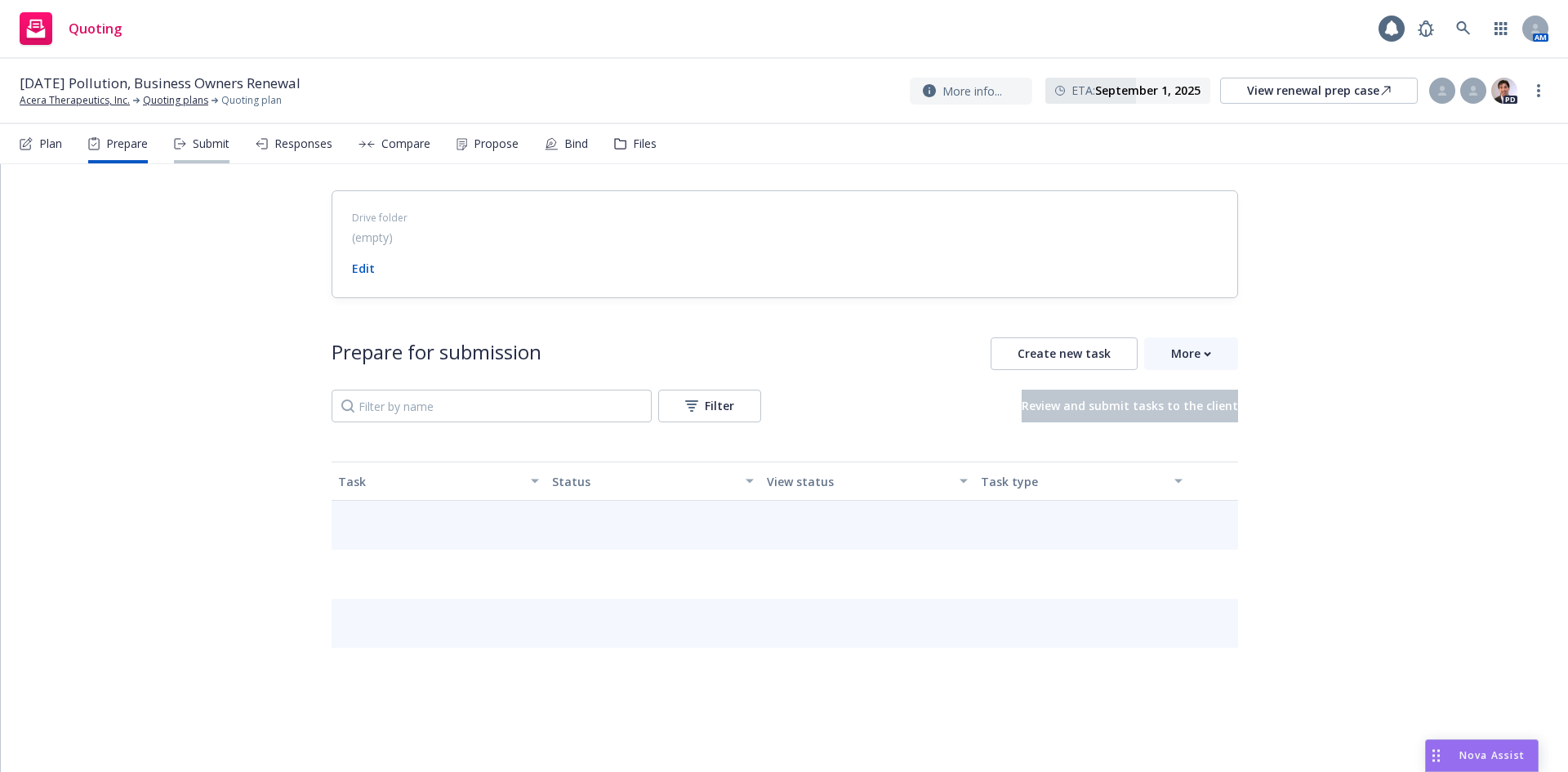 click on "Submit" at bounding box center (211, 144) 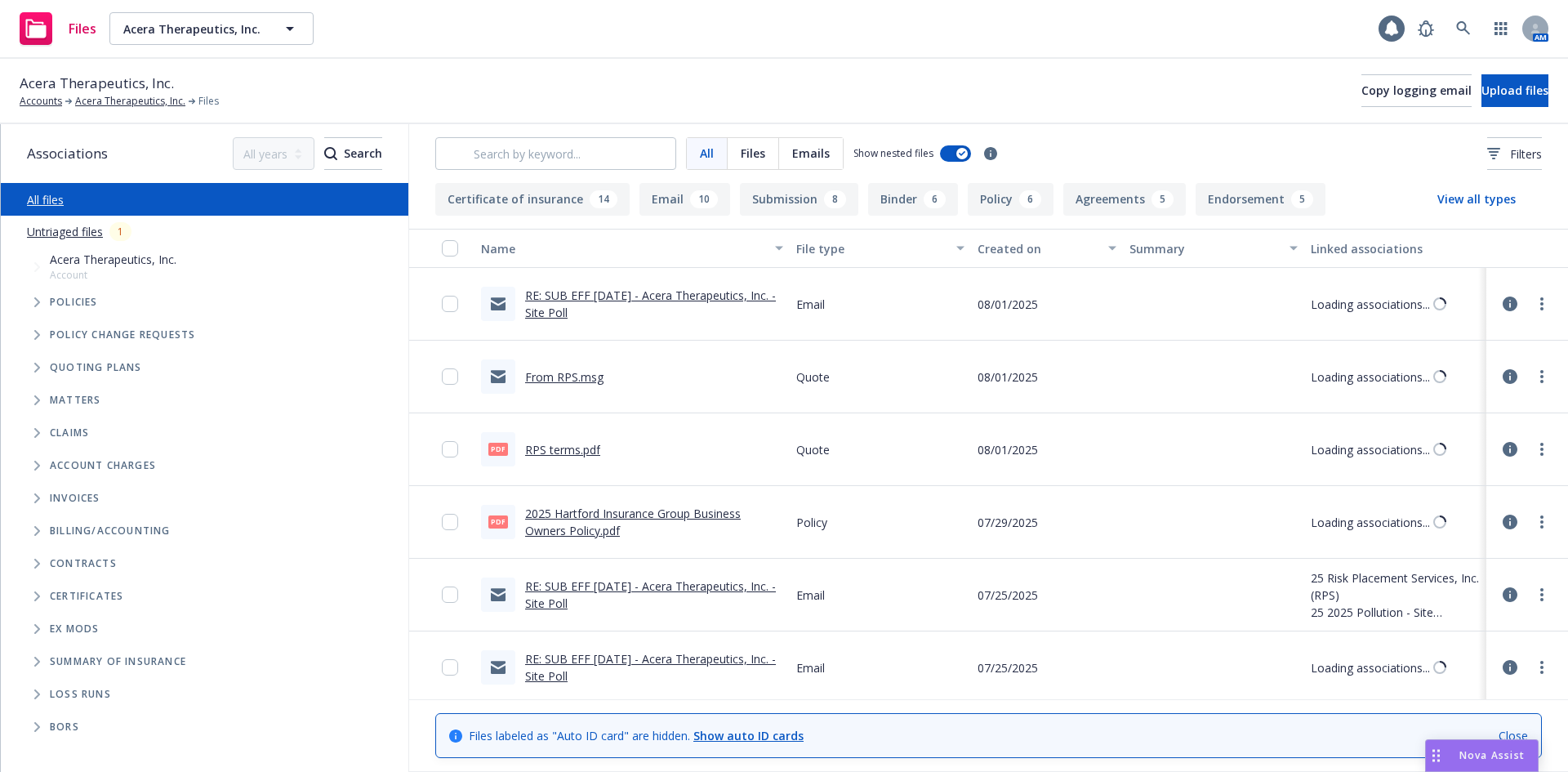 scroll, scrollTop: 0, scrollLeft: 0, axis: both 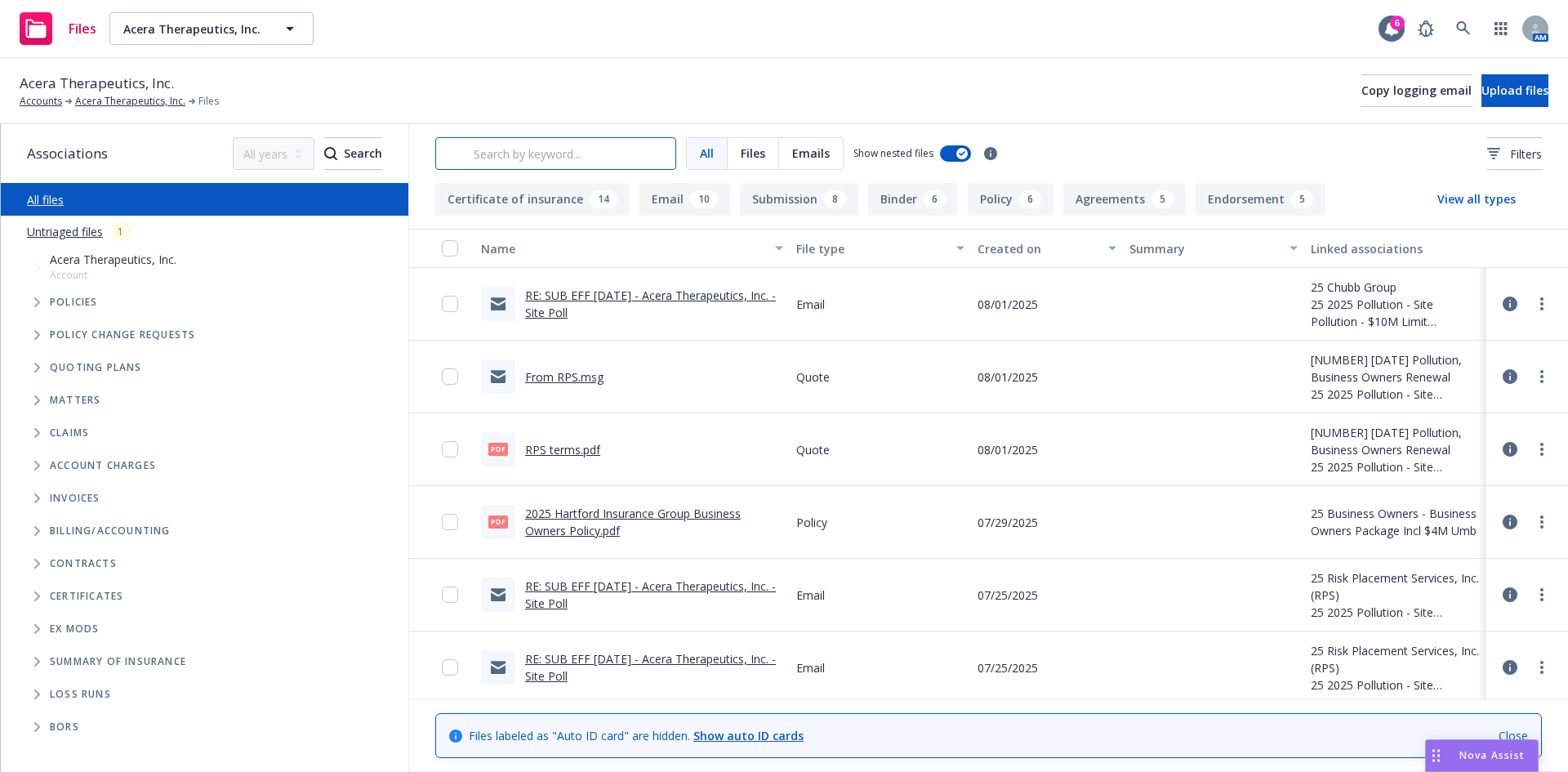 drag, startPoint x: 566, startPoint y: 150, endPoint x: 555, endPoint y: 149, distance: 11.045361 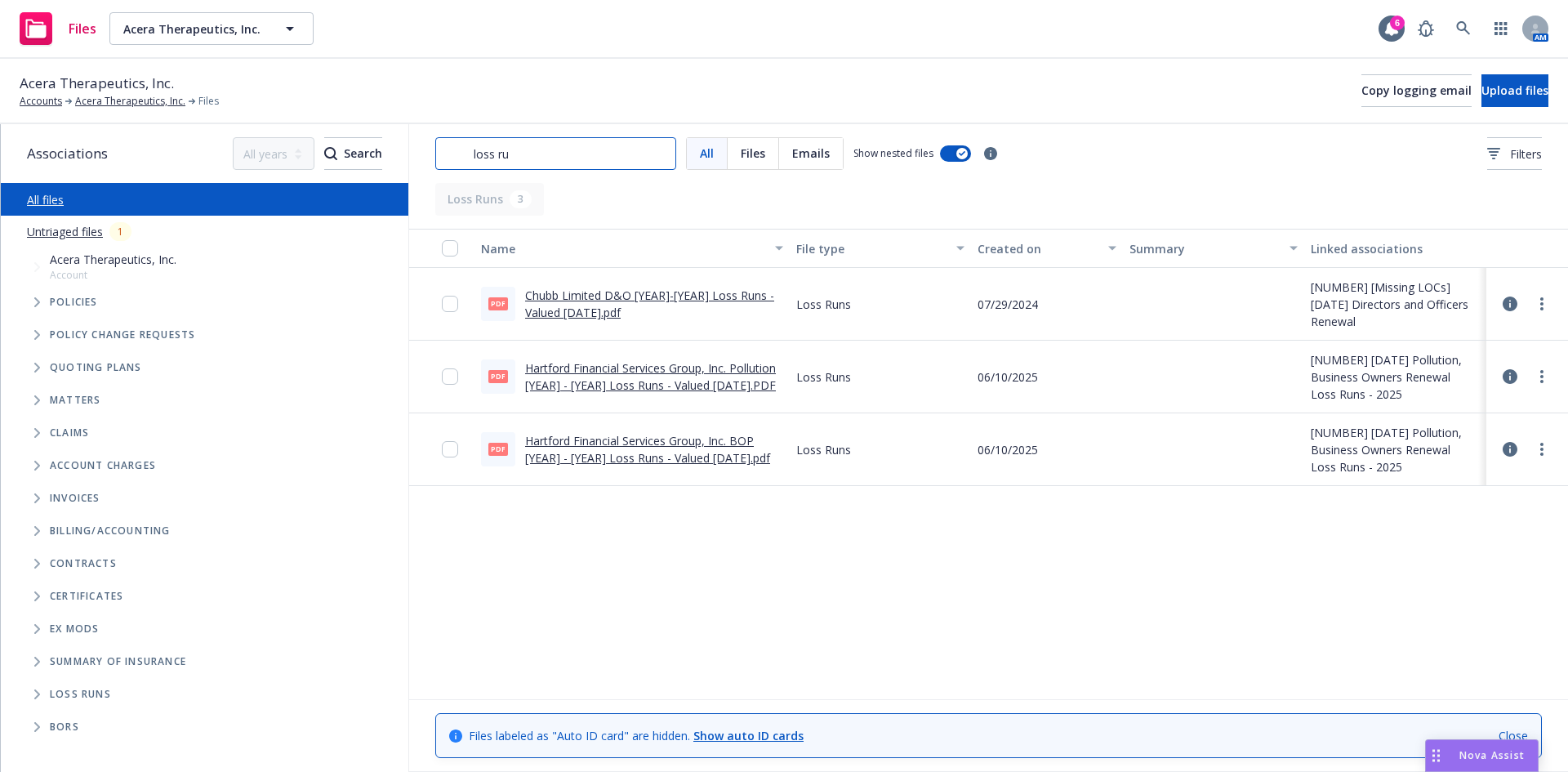 type on "loss ru" 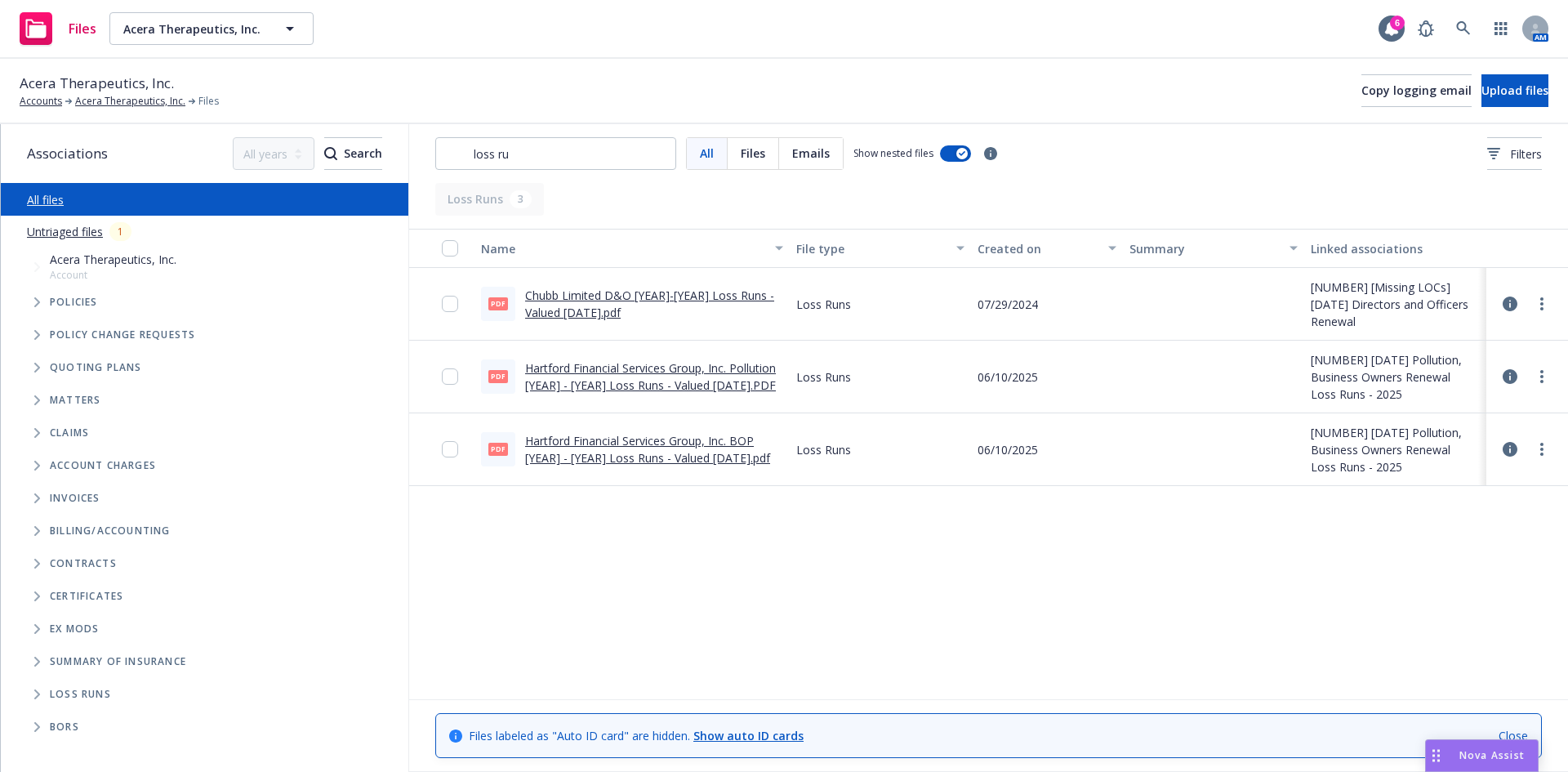 click on "Hartford Financial Services Group, Inc. BOP [YEAR] - [YEAR] Loss Runs - Valued [DATE].pdf" at bounding box center (648, 449) 